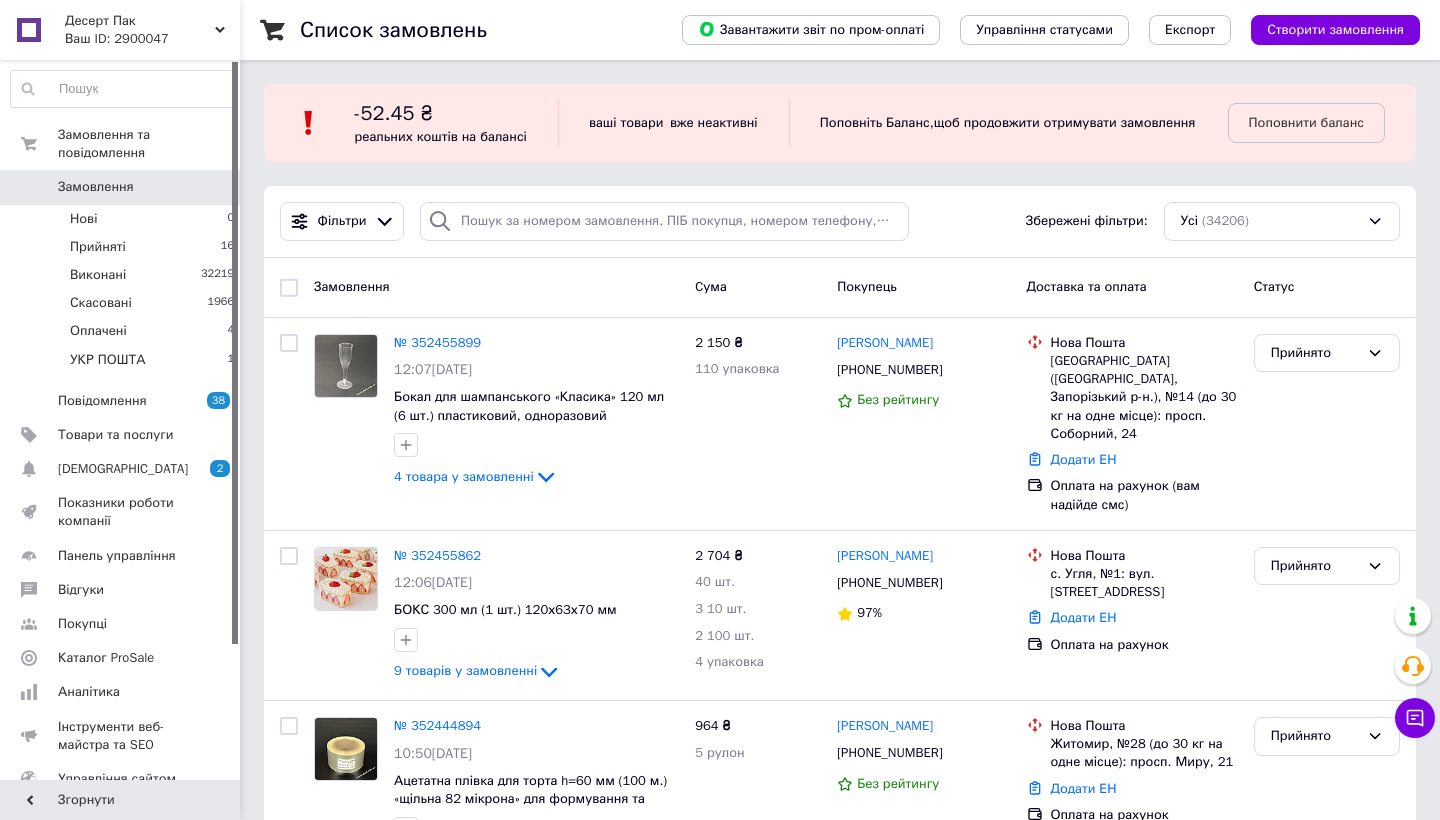 click on "Замовлення 0" at bounding box center [123, 187] 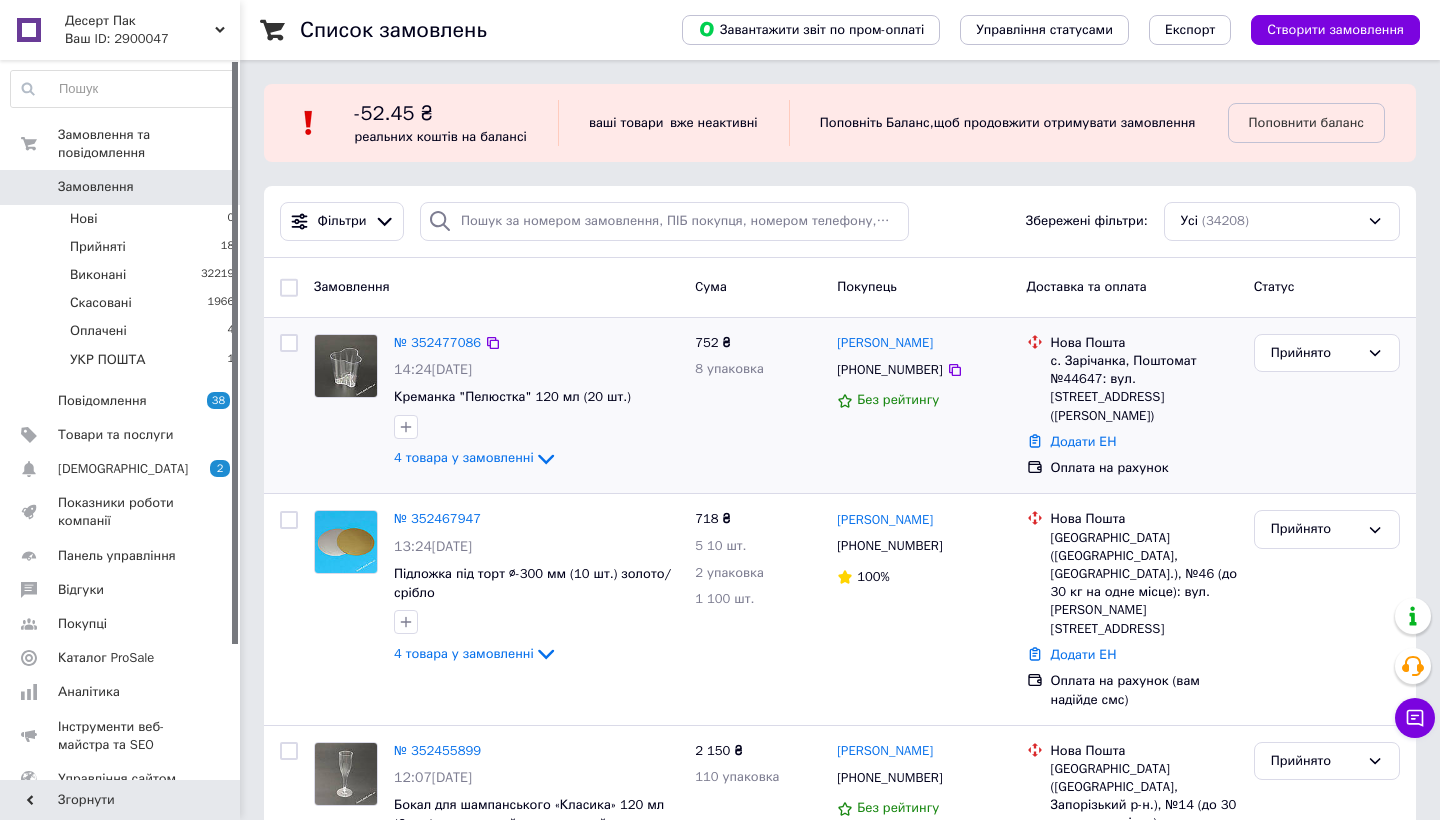 click on "№ 352477086" at bounding box center [437, 343] 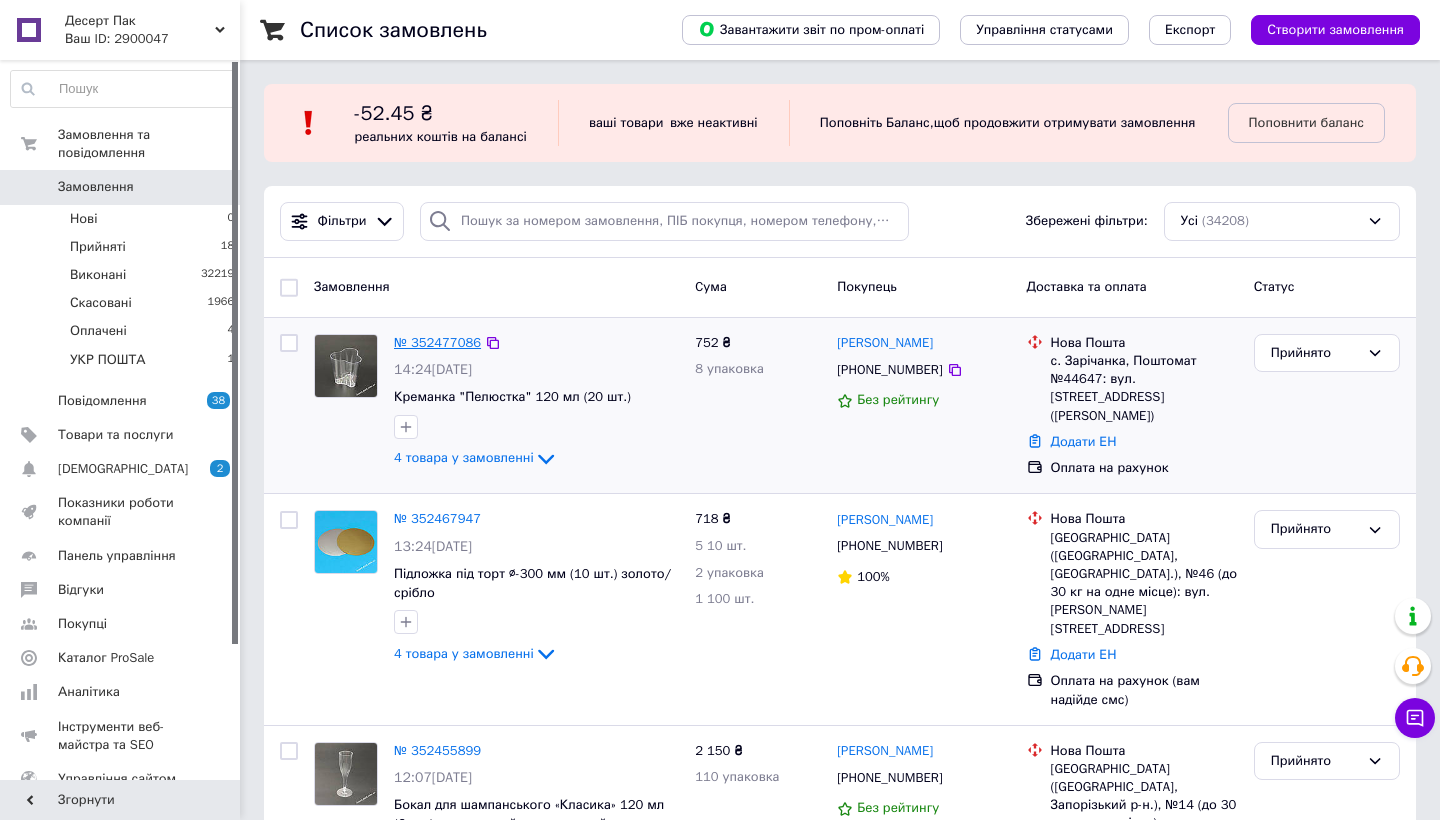 click on "№ 352477086" at bounding box center [437, 342] 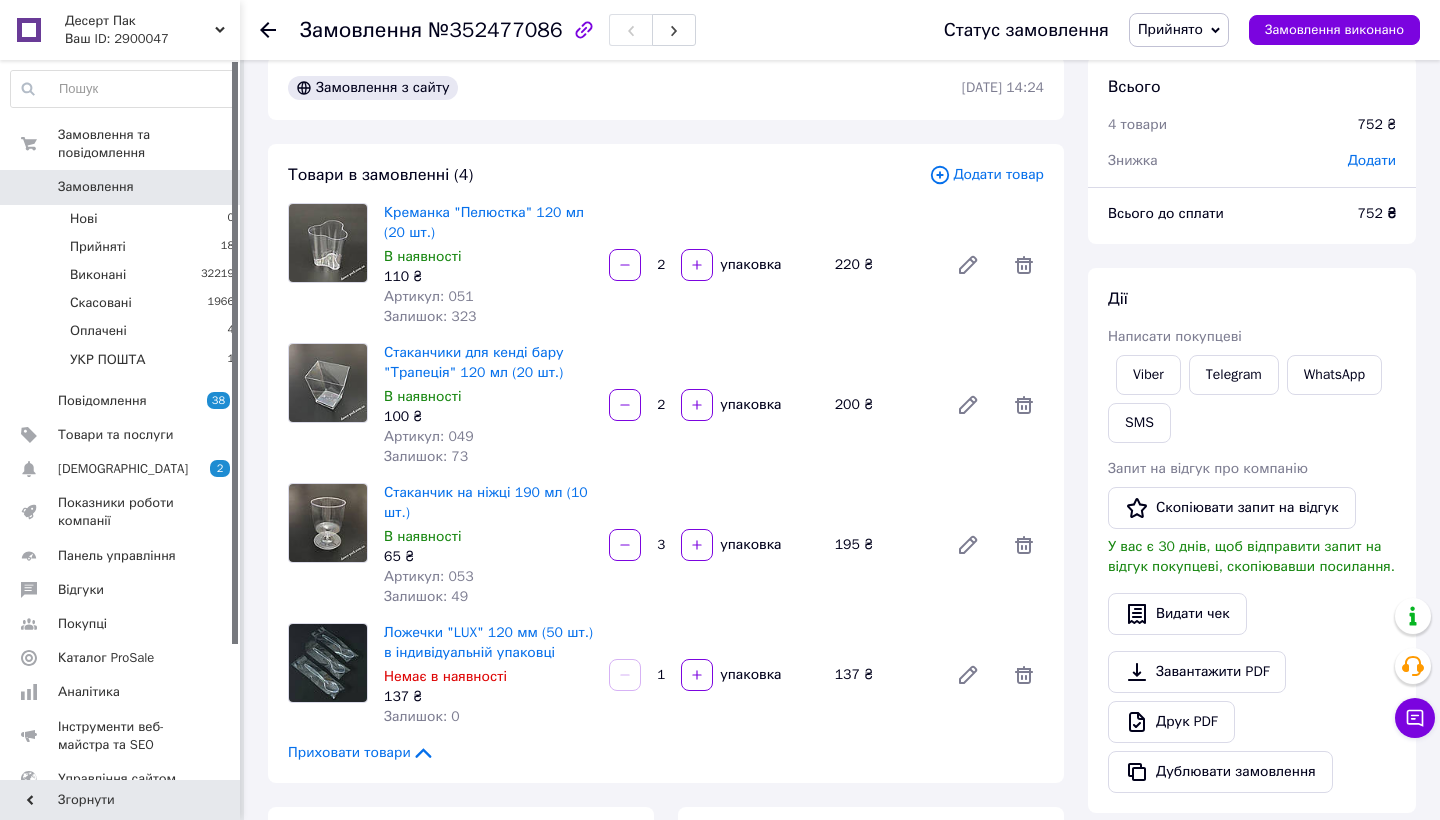 scroll, scrollTop: 37, scrollLeft: 0, axis: vertical 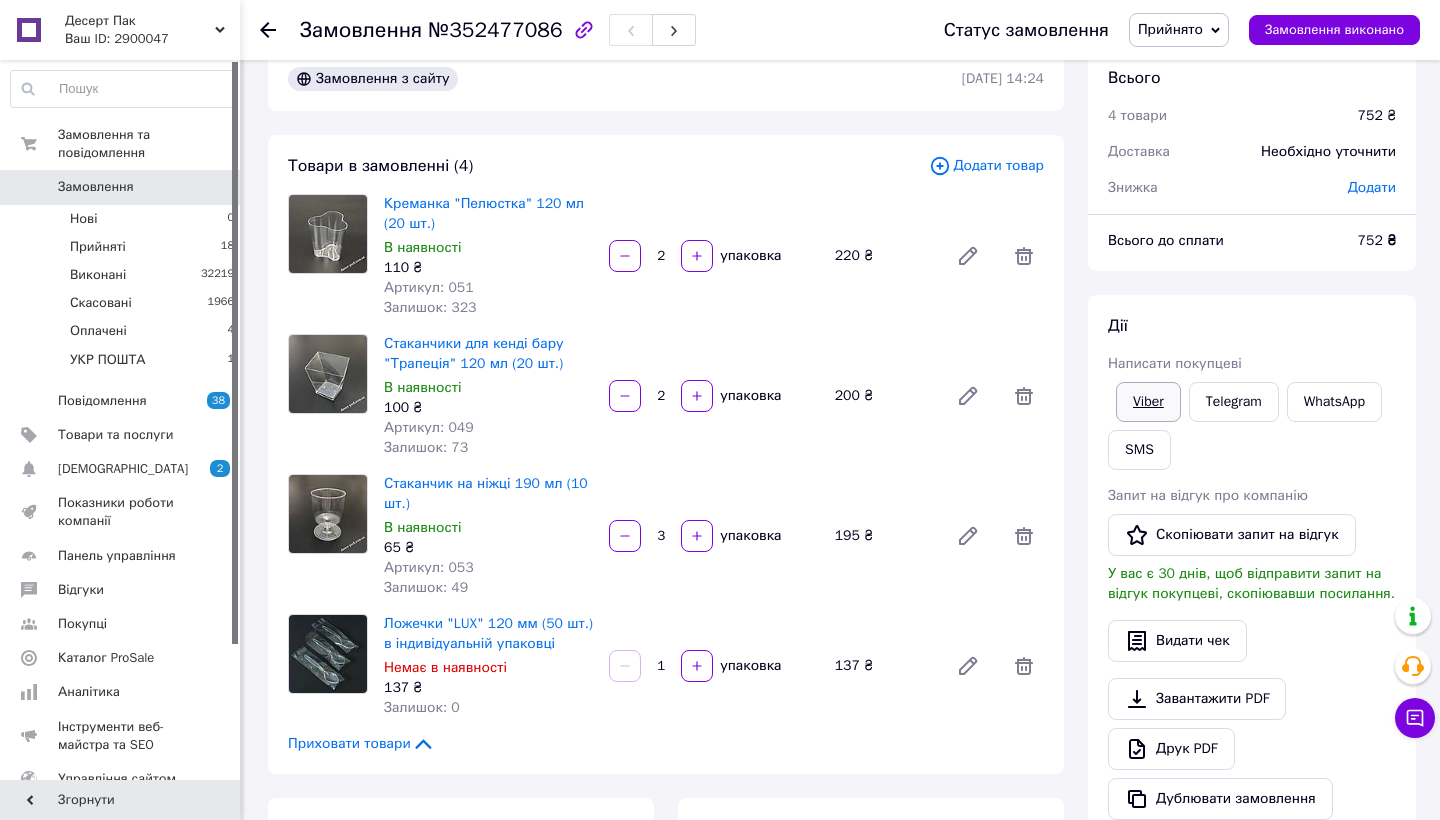 click on "Viber" at bounding box center (1148, 402) 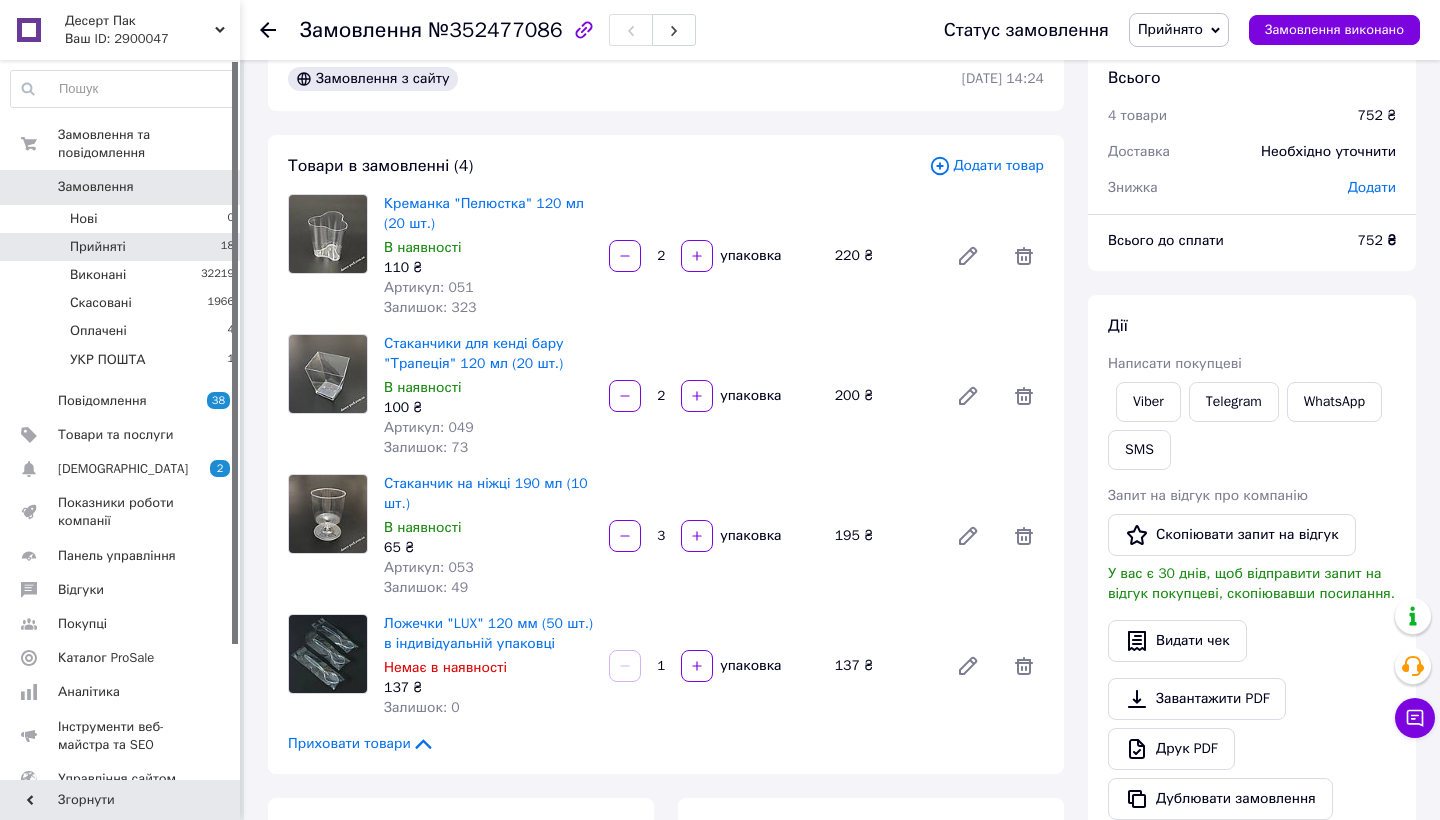 click on "Прийняті 18" at bounding box center [123, 247] 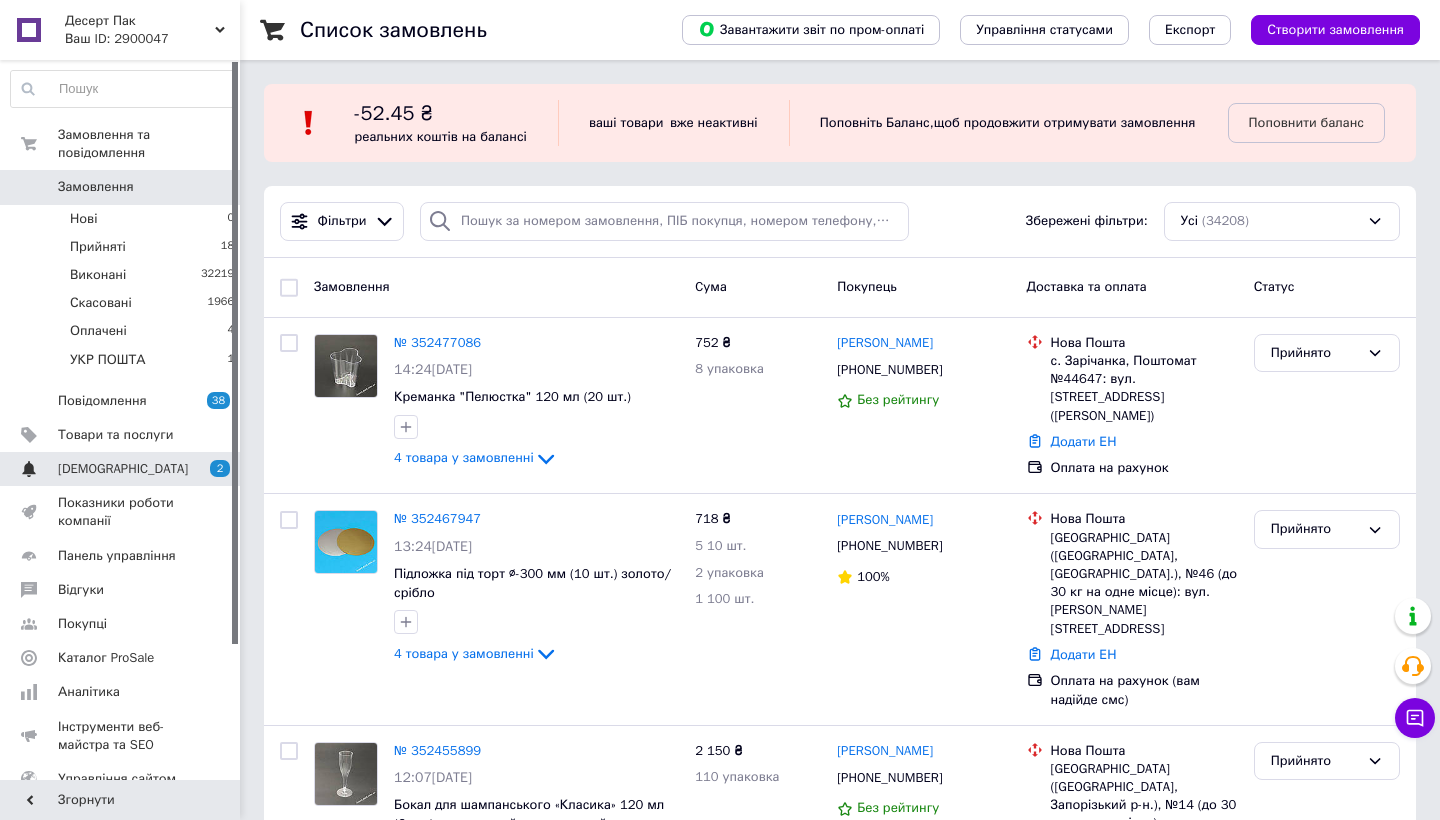 click on "[DEMOGRAPHIC_DATA]" at bounding box center (121, 469) 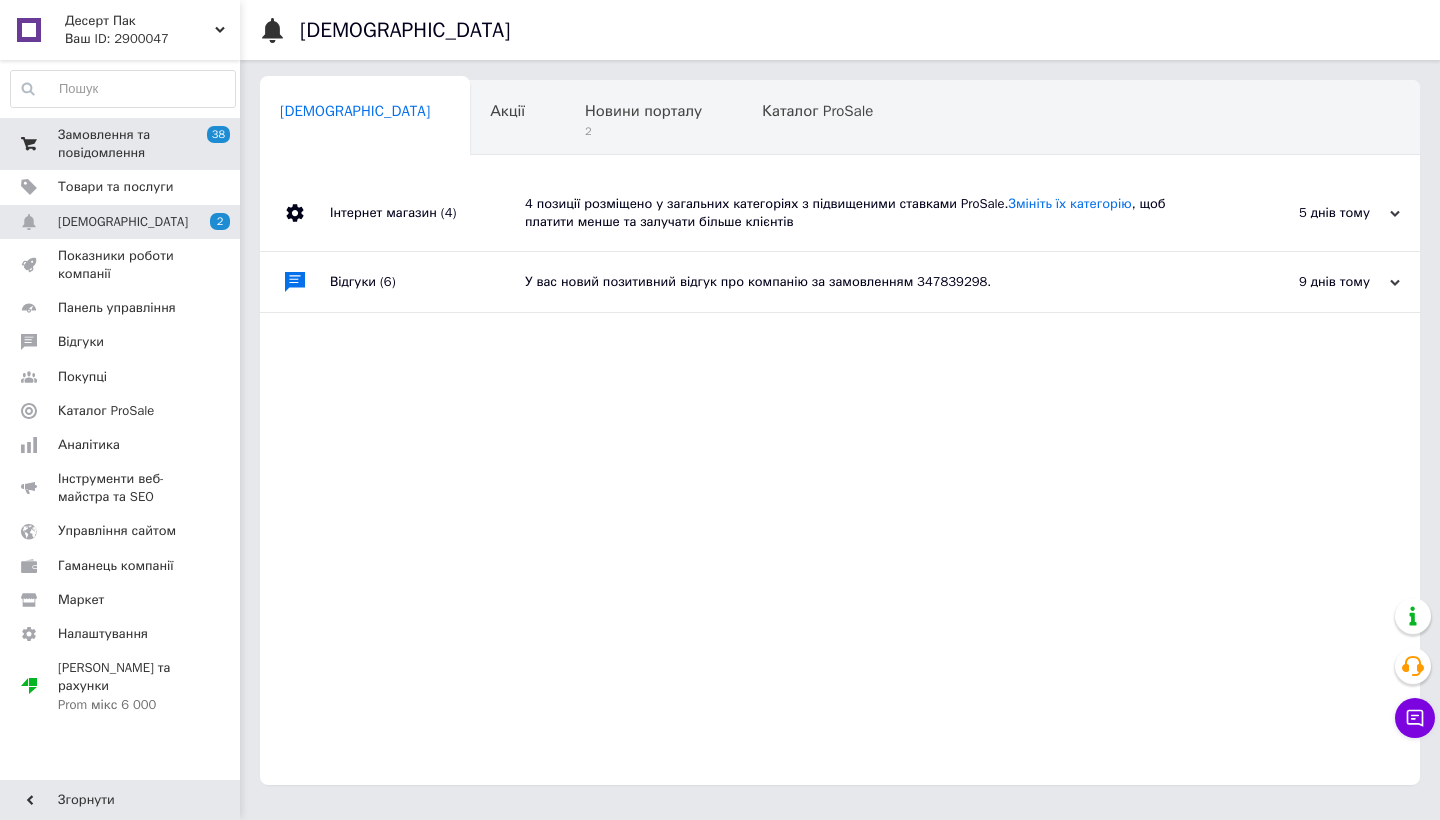 click on "Замовлення та повідомлення" at bounding box center (121, 144) 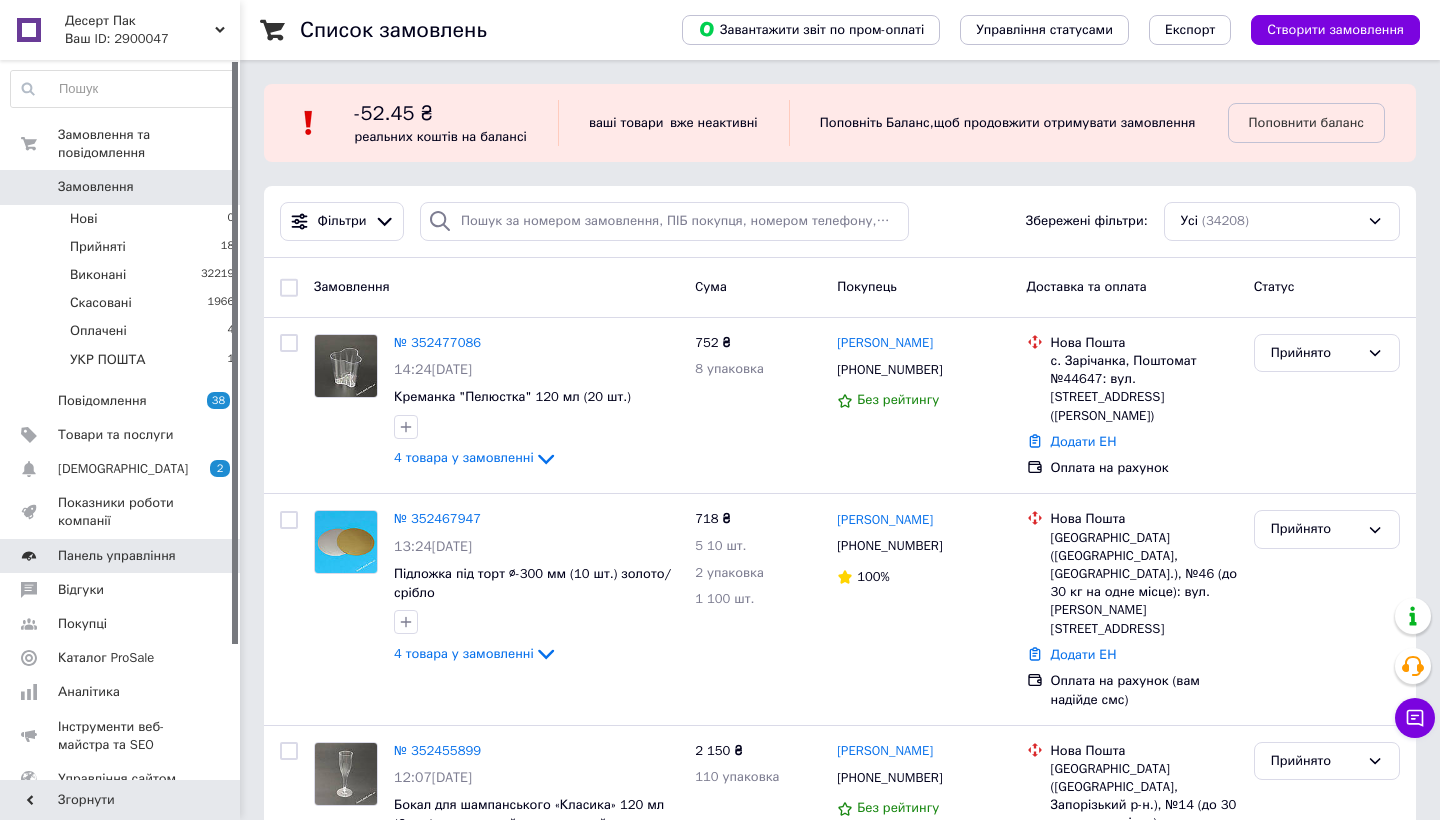 click on "Панель управління" at bounding box center (117, 556) 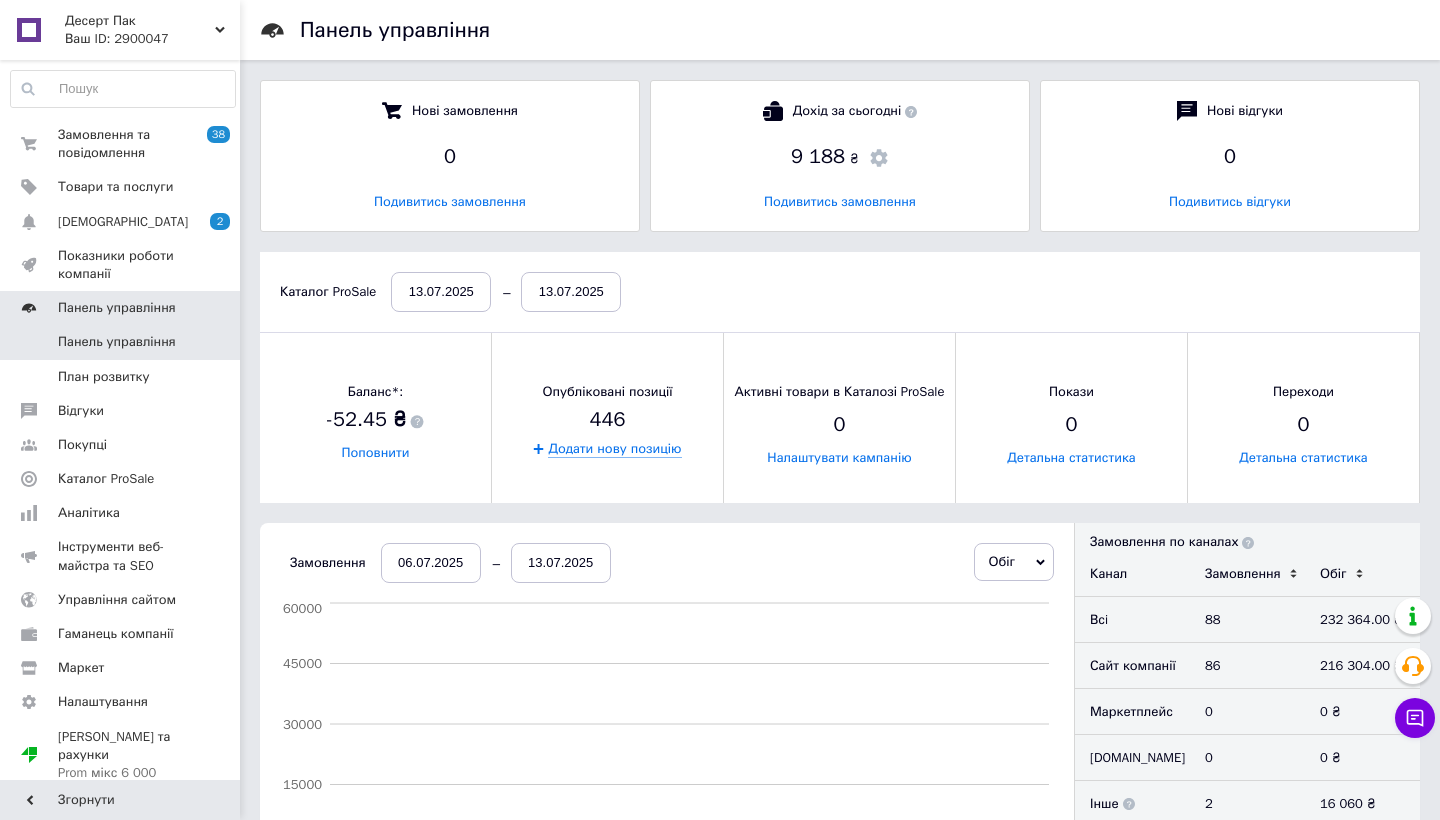 scroll, scrollTop: 10, scrollLeft: 10, axis: both 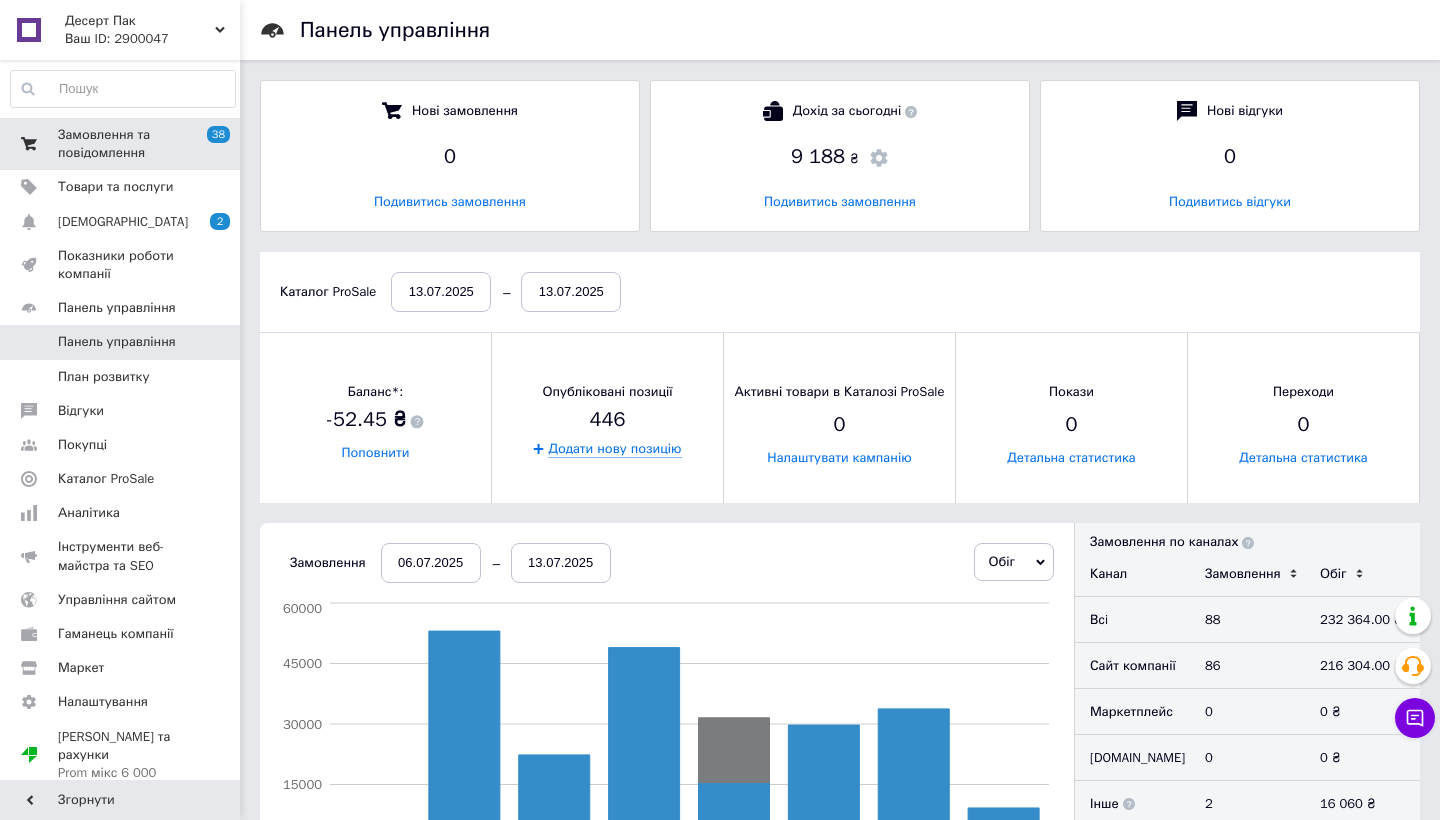 click on "38 0" at bounding box center (212, 144) 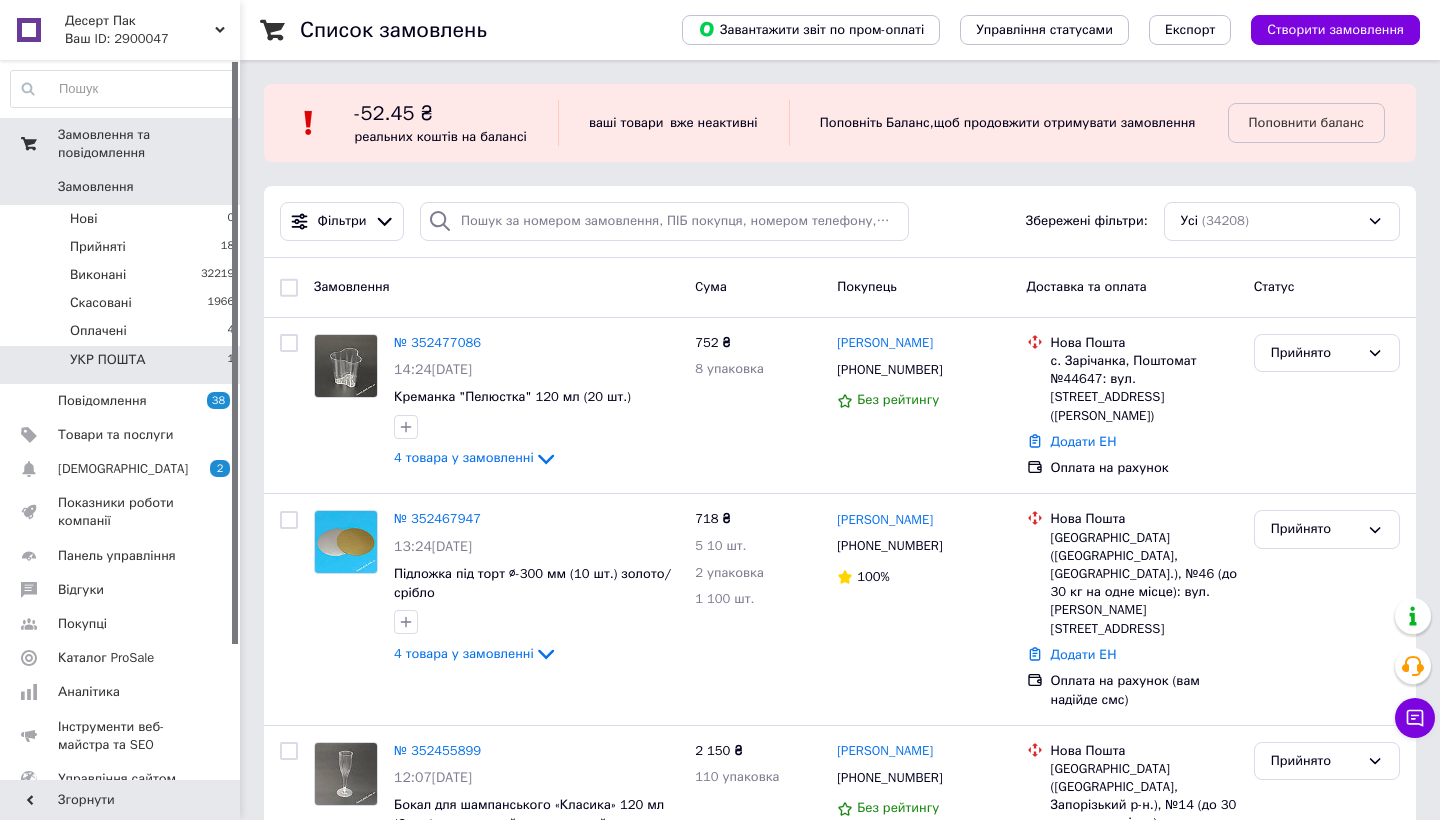 click on "УКР ПОШТА 1" at bounding box center (123, 365) 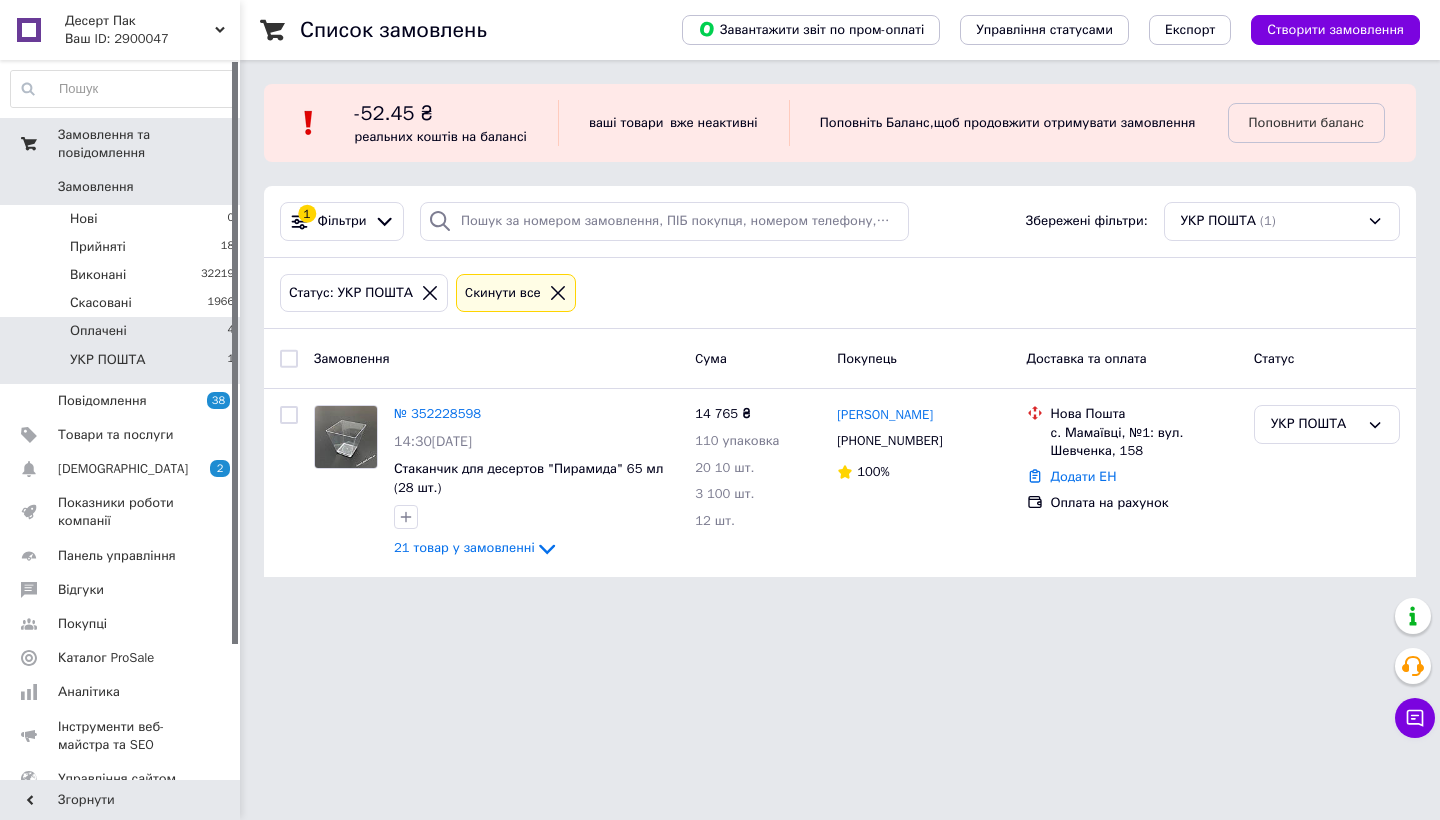 click on "Оплачені 4" at bounding box center (123, 331) 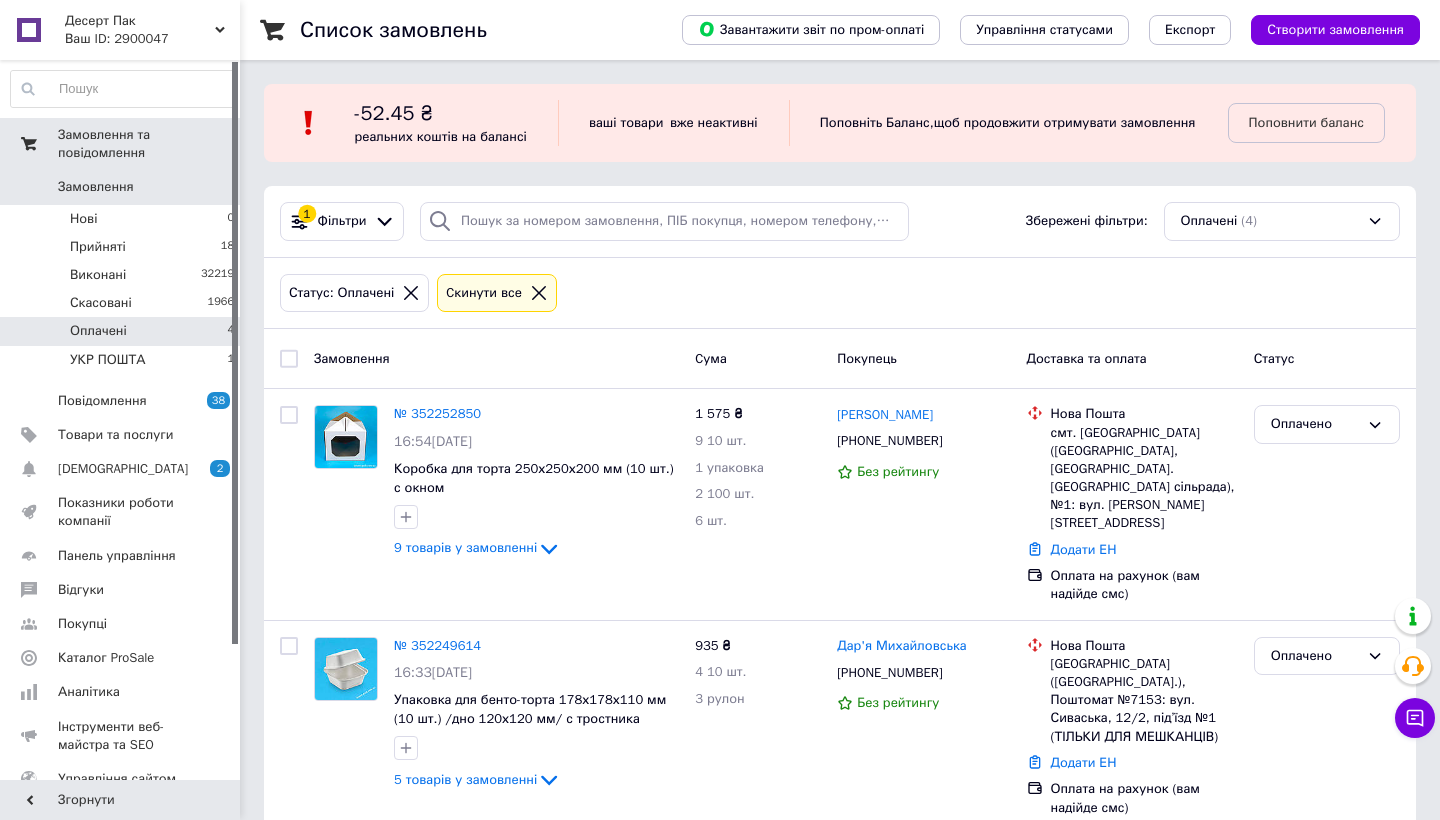 scroll, scrollTop: 0, scrollLeft: 0, axis: both 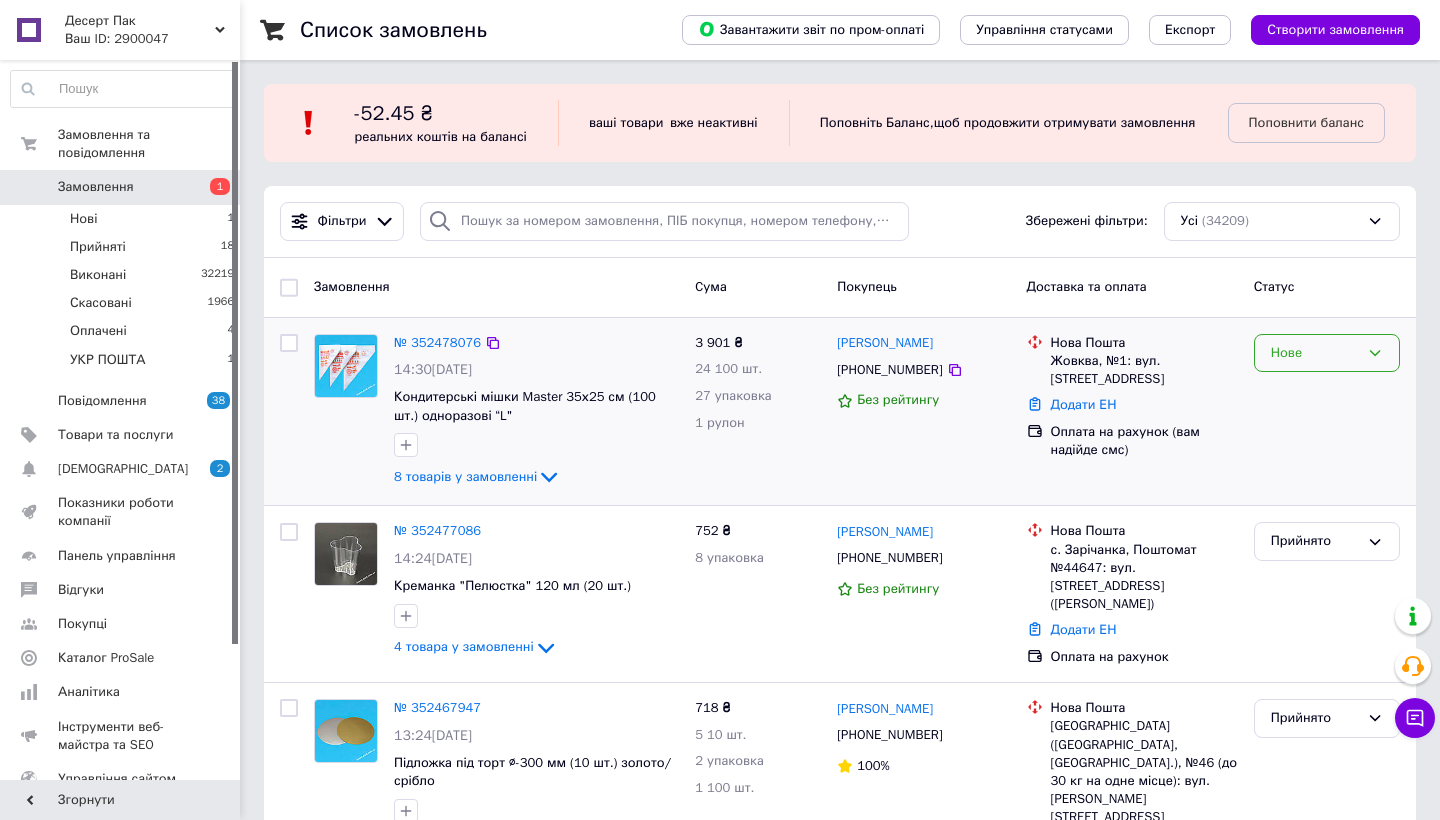 click on "Нове" at bounding box center [1315, 353] 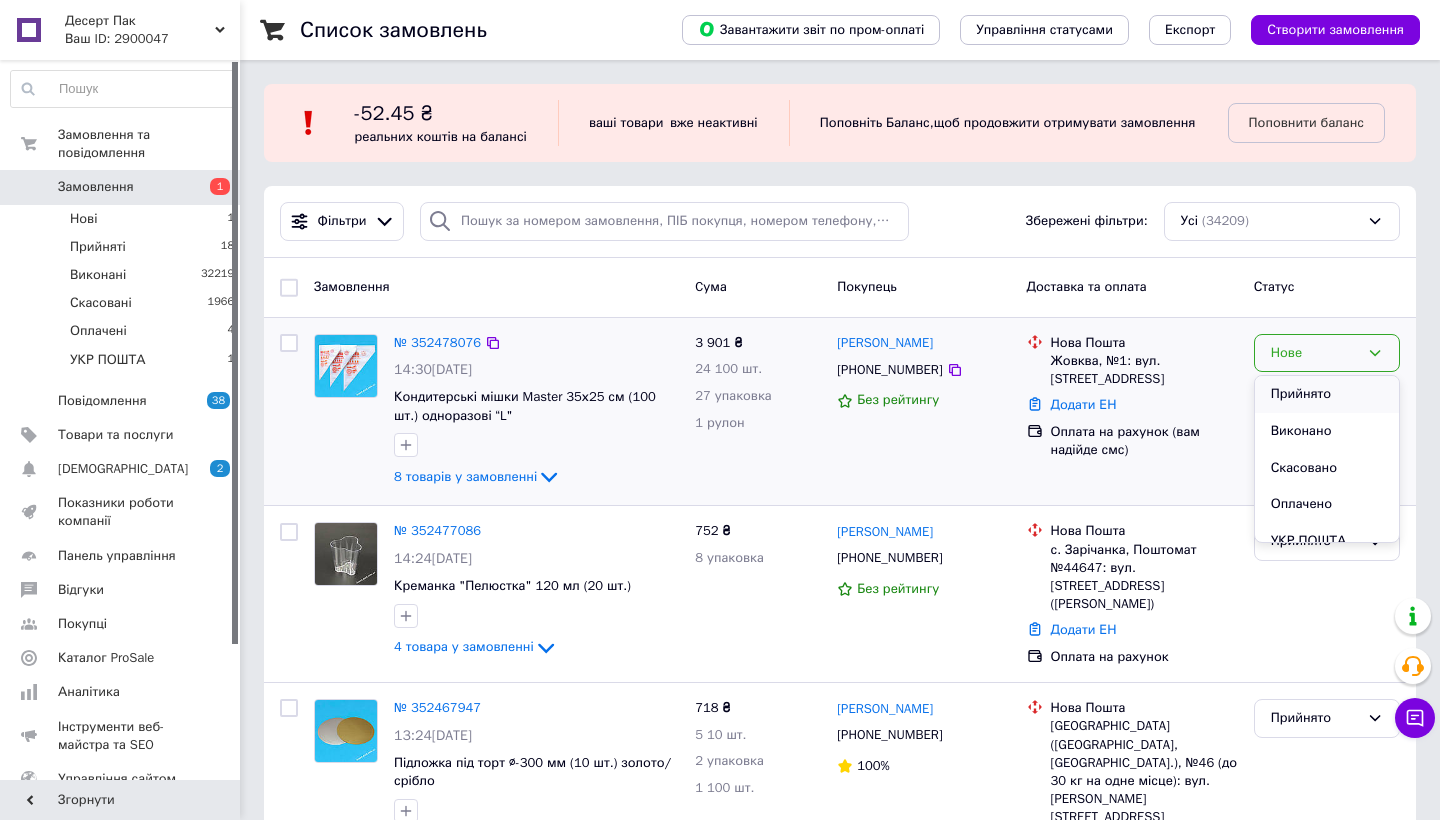 click on "Прийнято" at bounding box center (1327, 394) 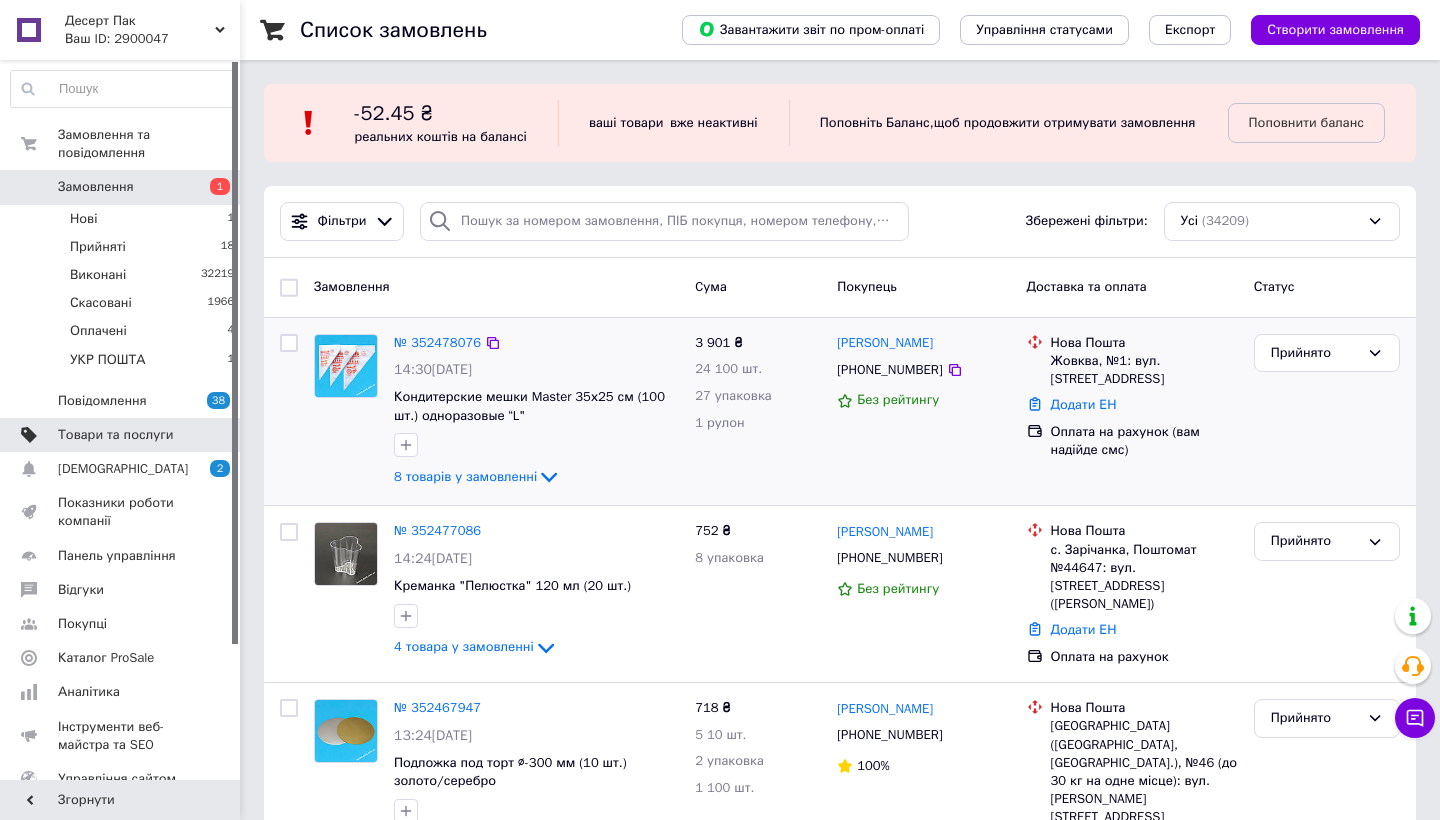 click on "Товари та послуги" at bounding box center (115, 435) 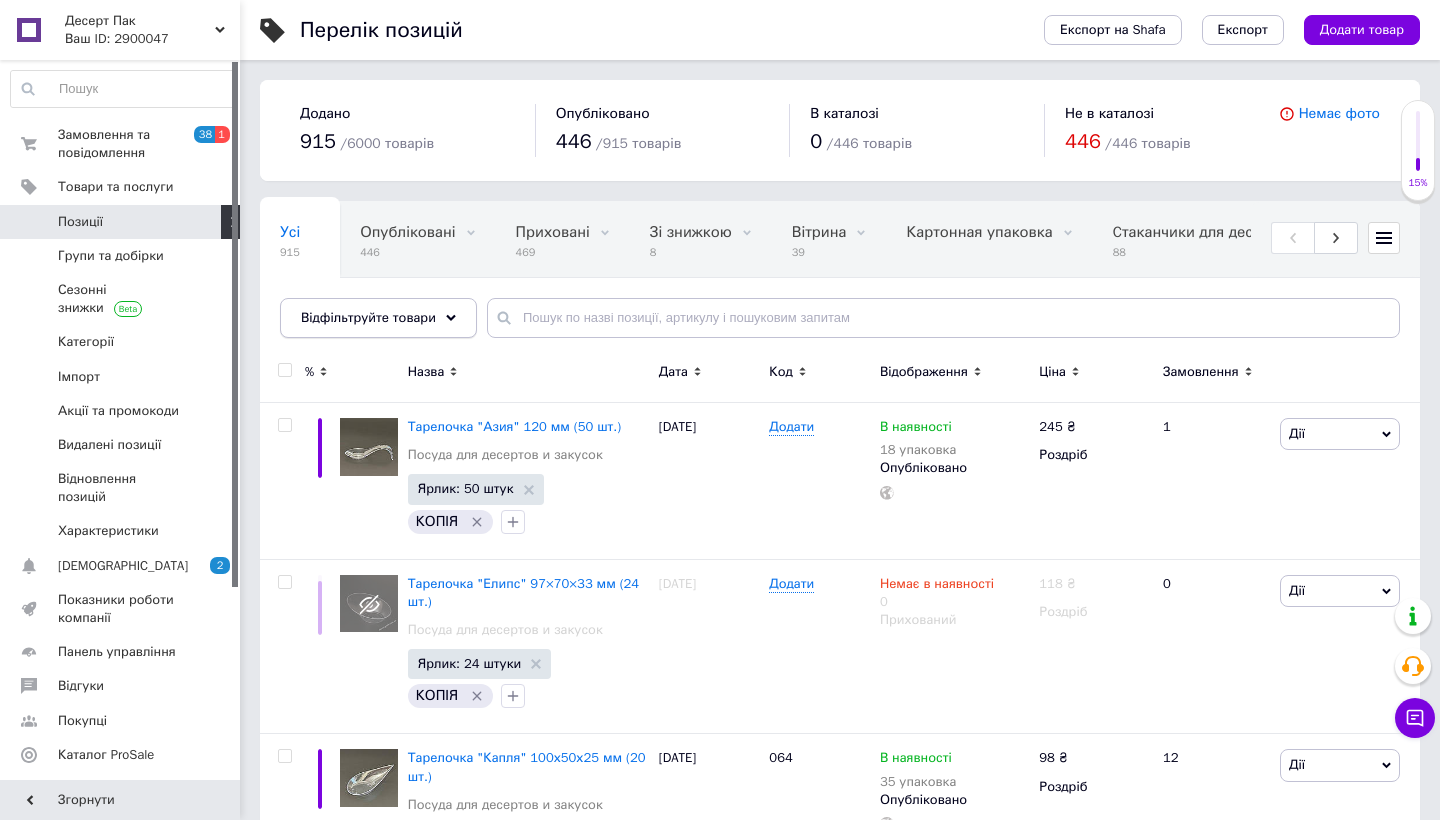 click on "Відфільтруйте товари" at bounding box center [378, 318] 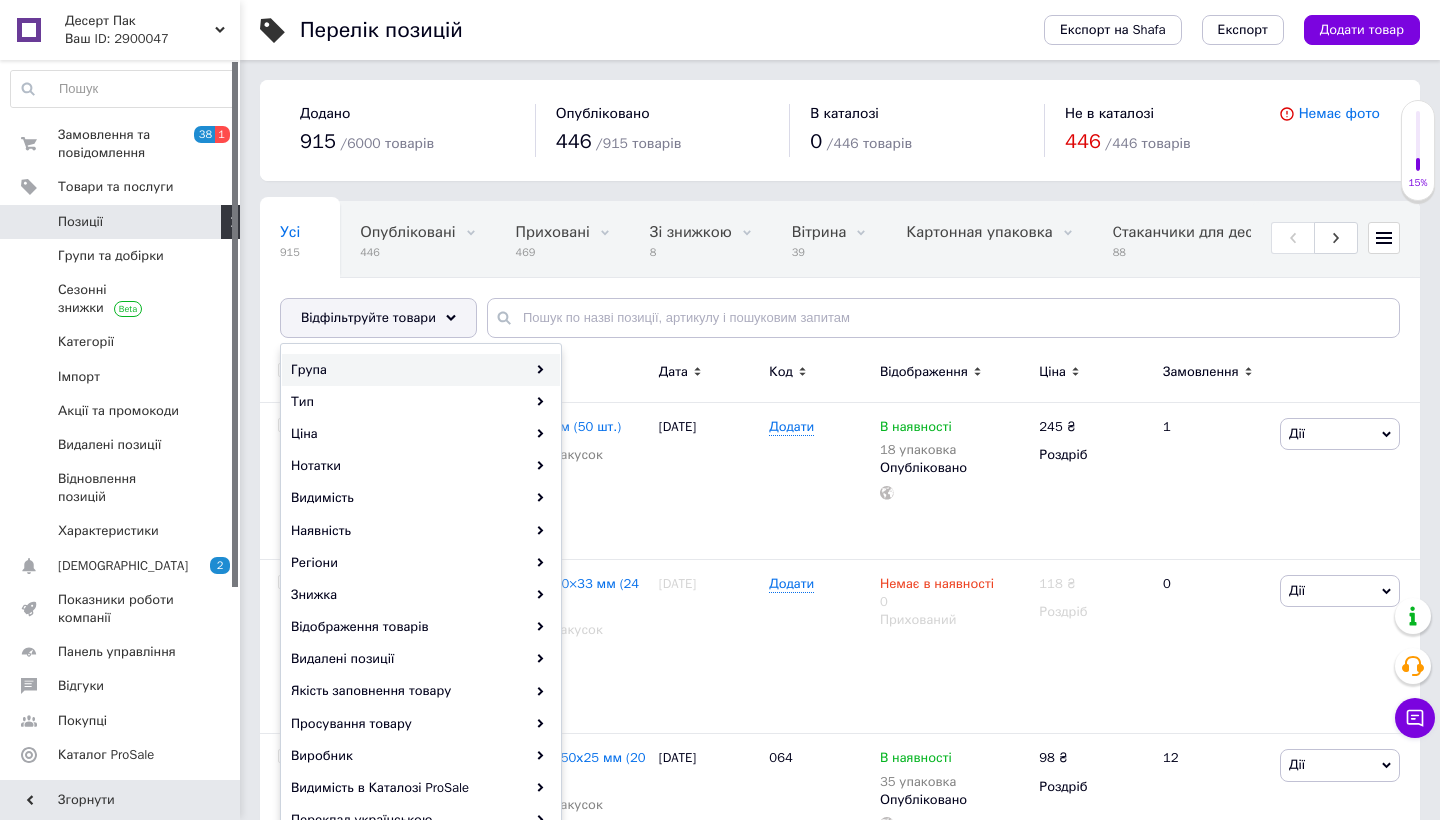 click on "Група" at bounding box center [421, 370] 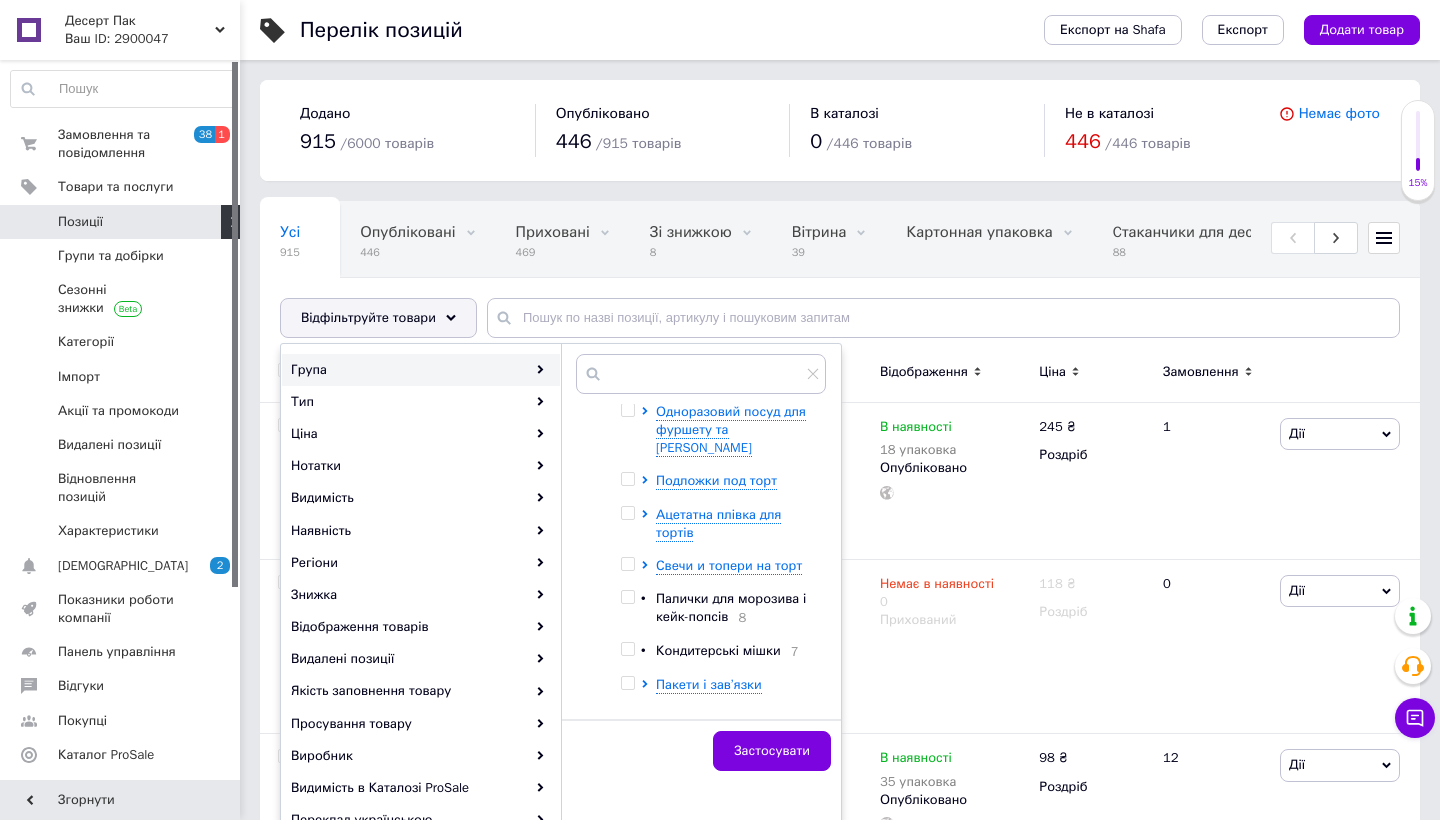 scroll, scrollTop: 0, scrollLeft: 0, axis: both 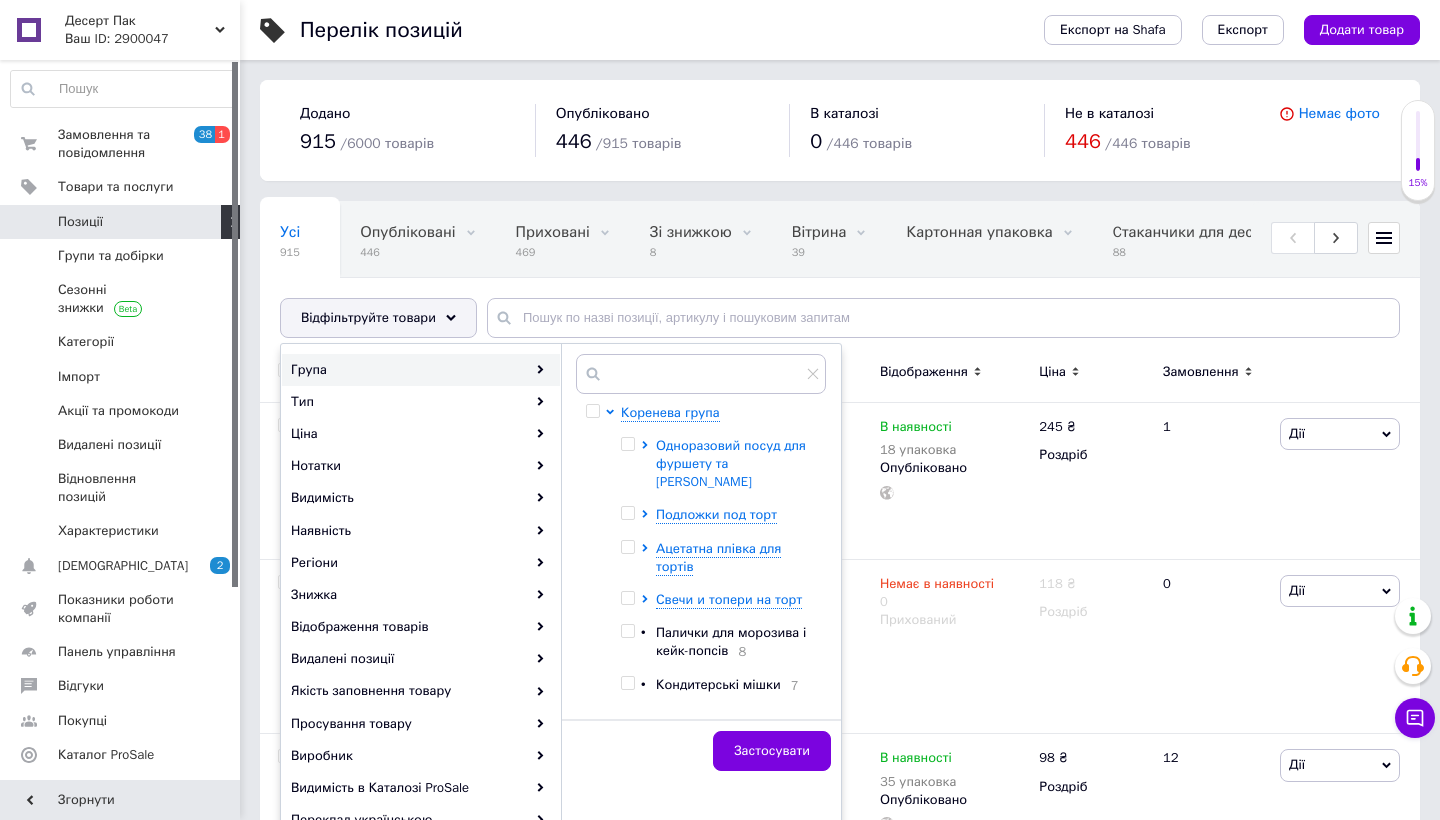 click on "Одноразовий посуд для фуршету та кенді бару" at bounding box center (731, 463) 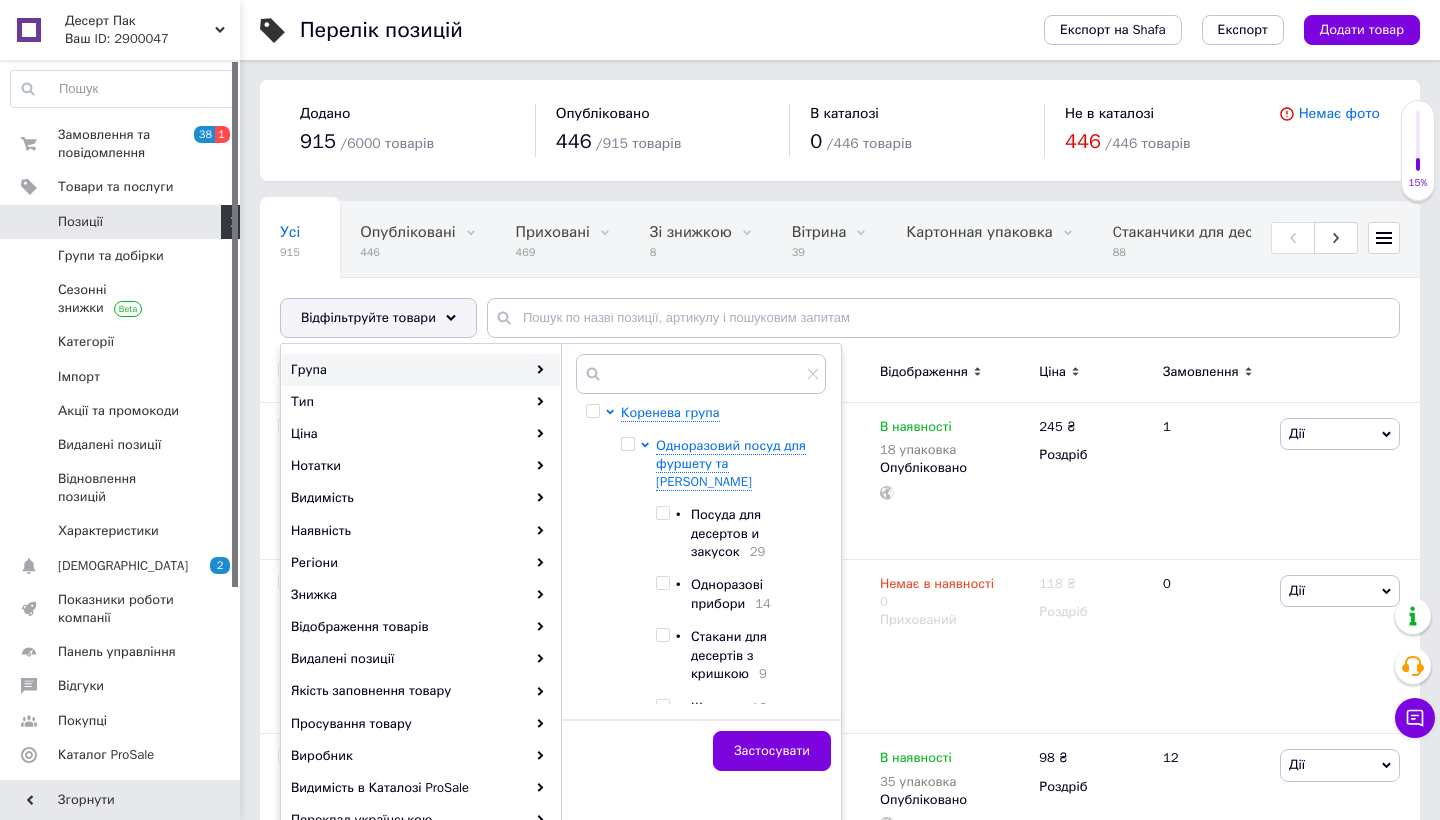 click at bounding box center [662, 583] 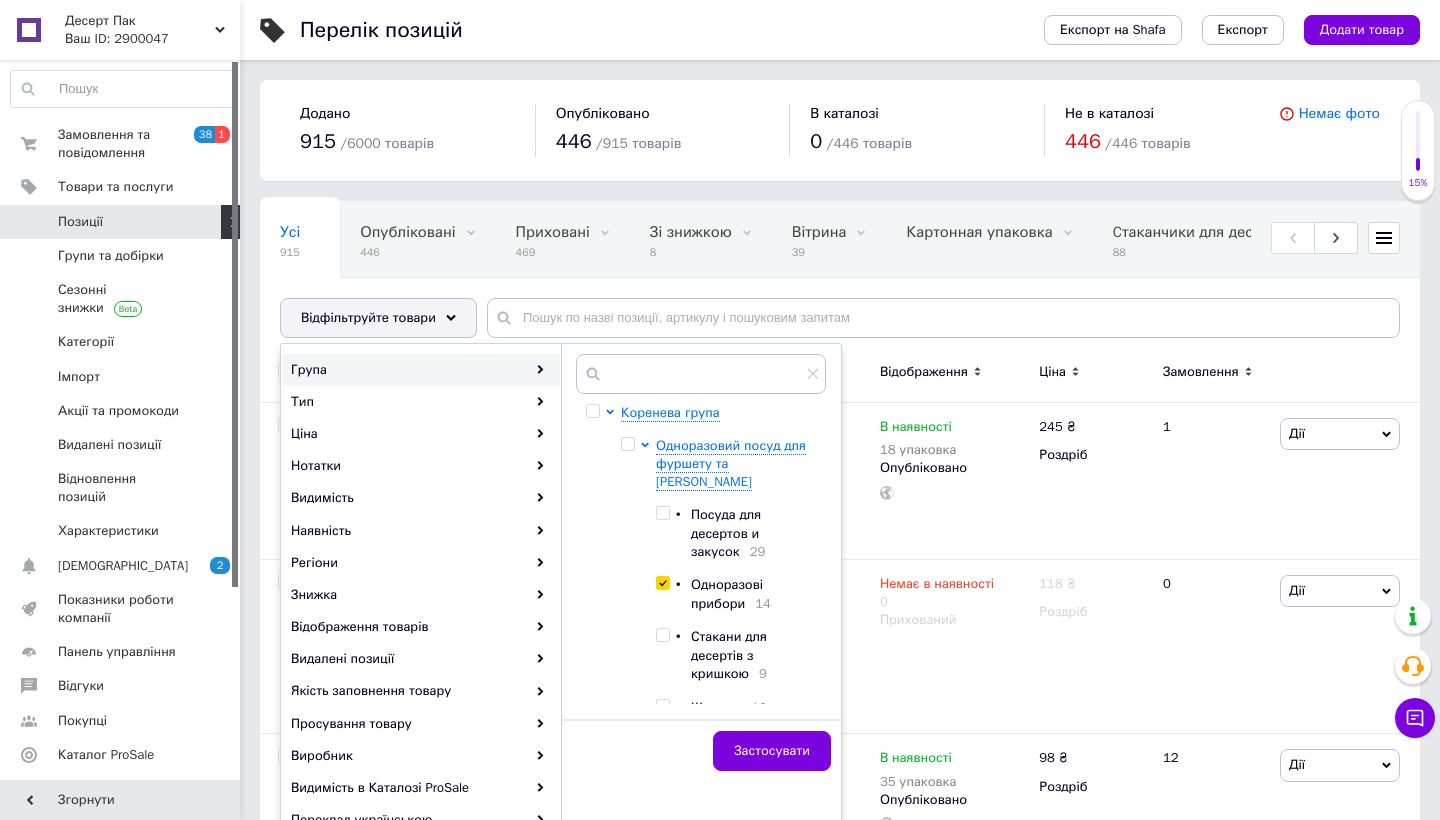 checkbox on "true" 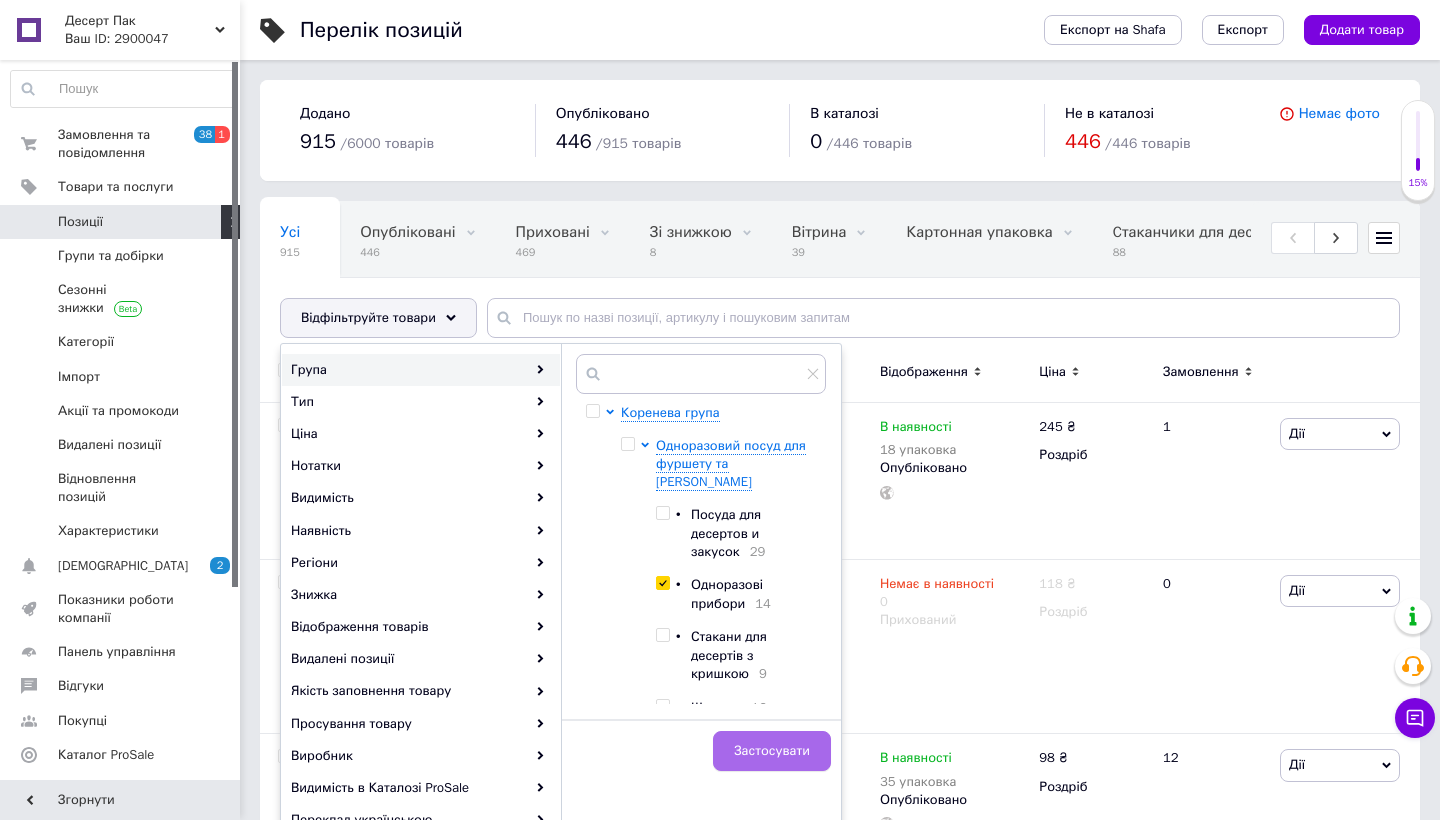 click on "Застосувати" at bounding box center [772, 751] 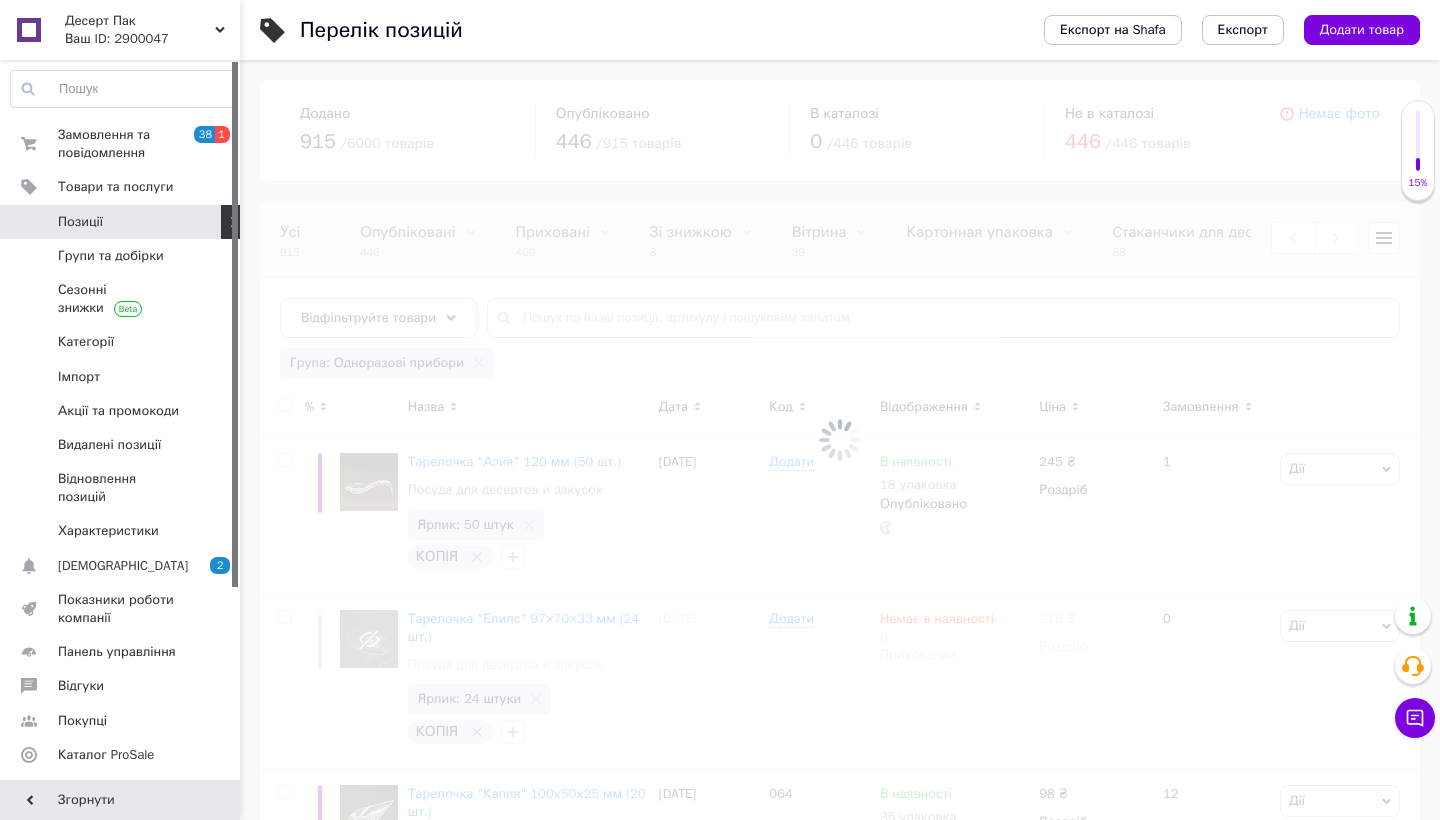 scroll, scrollTop: 0, scrollLeft: 879, axis: horizontal 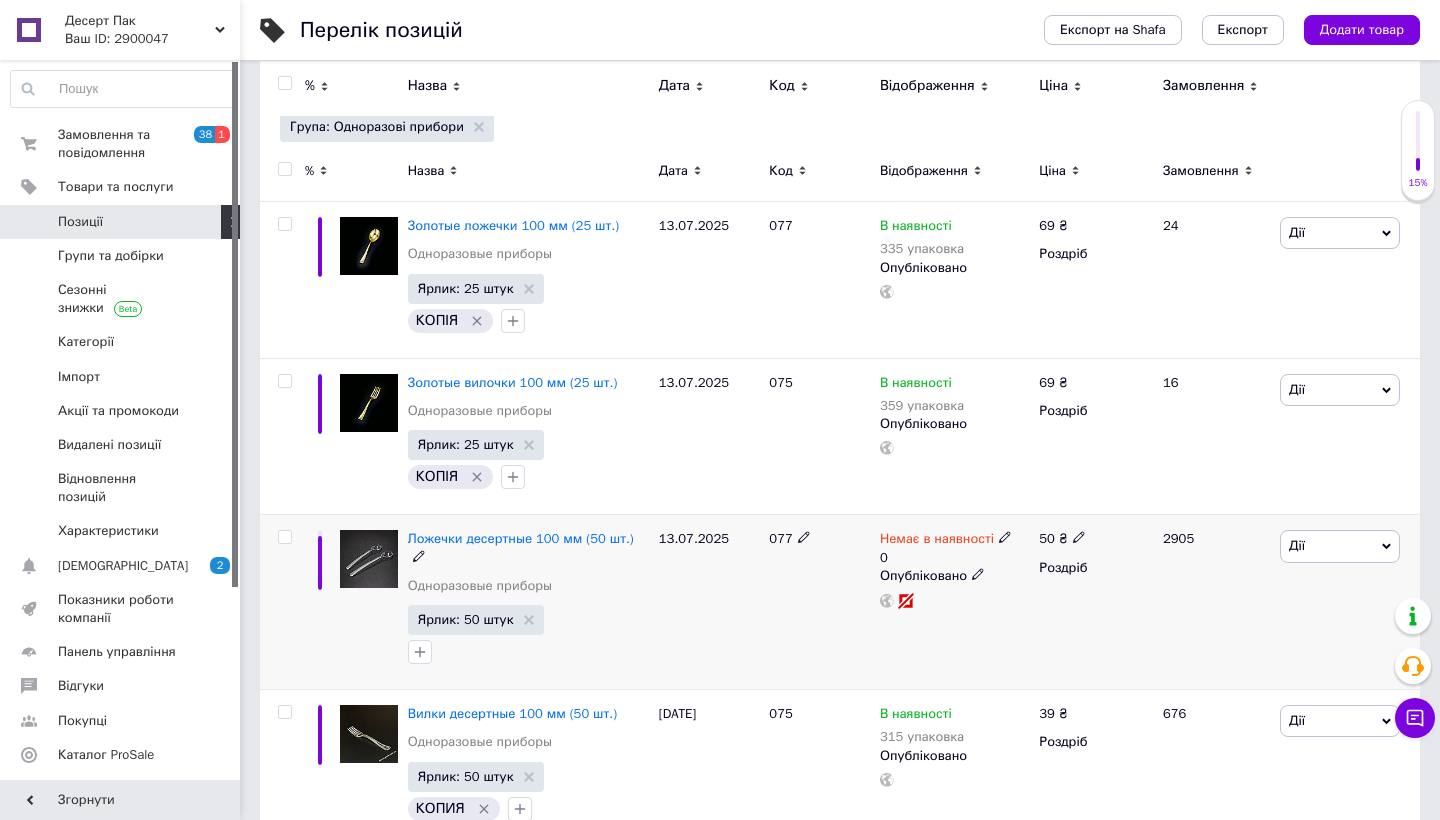 click 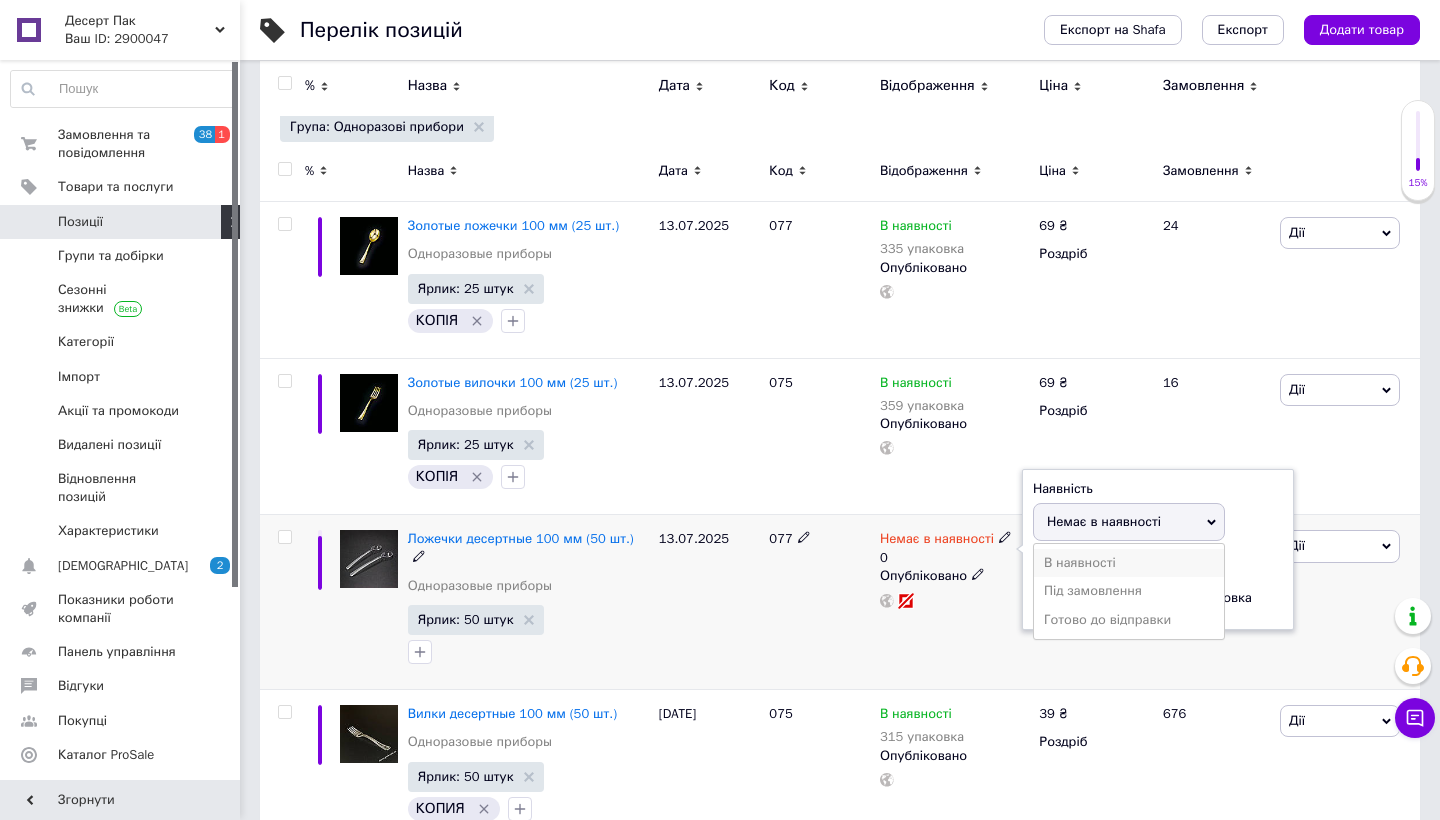 click on "В наявності" at bounding box center (1129, 563) 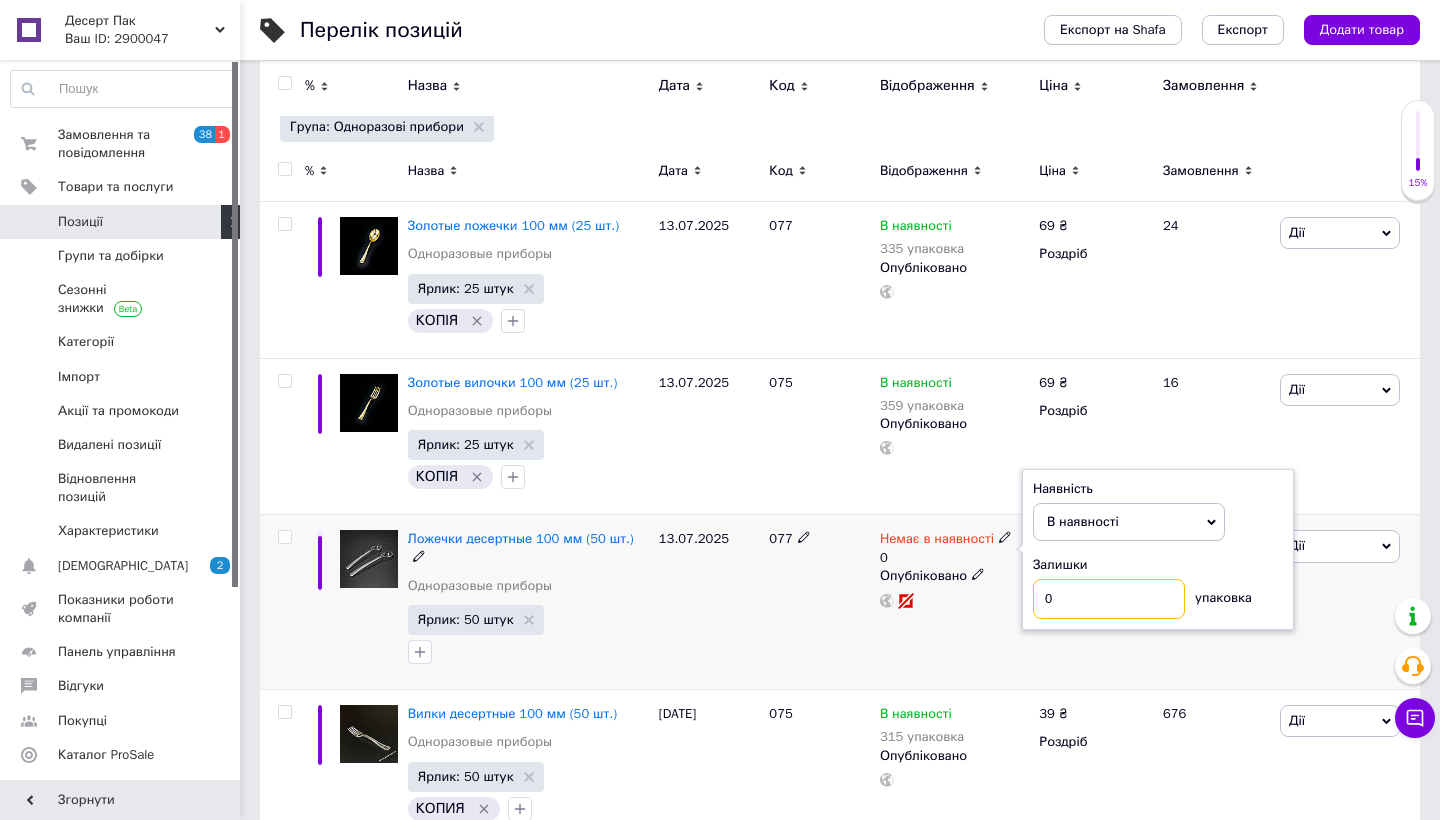 click on "0" at bounding box center (1109, 599) 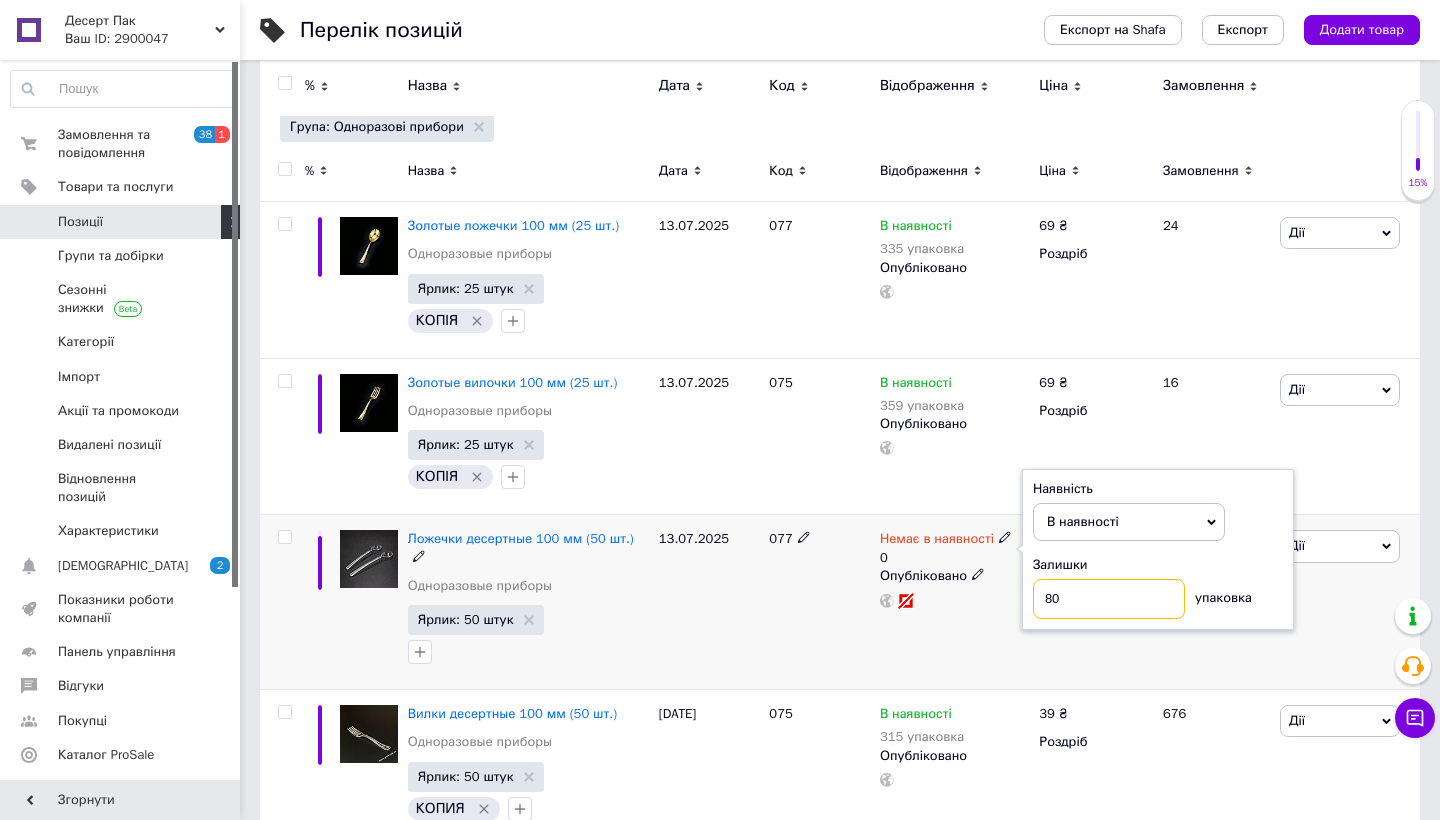 type on "80" 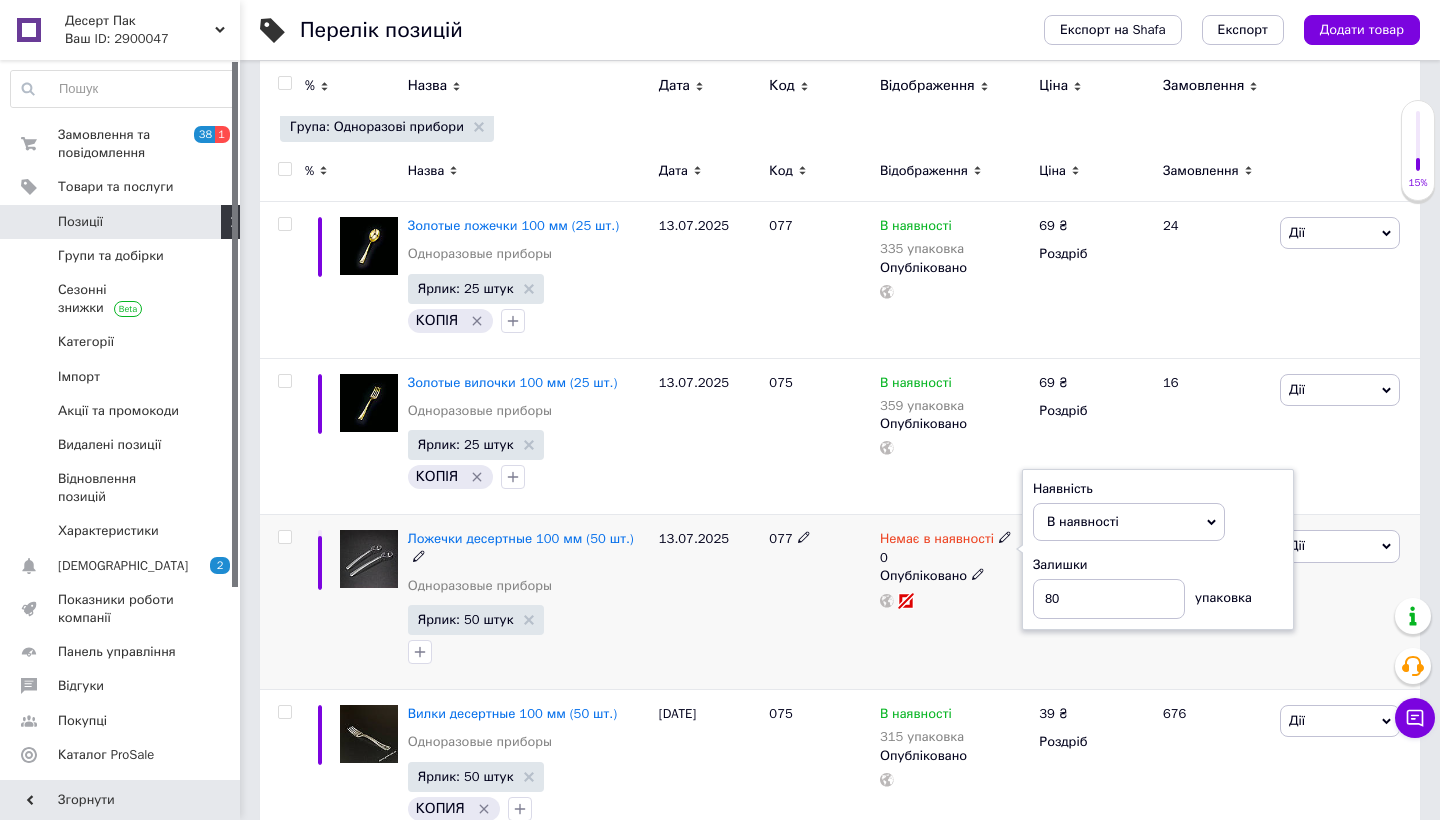 click on "077" at bounding box center (819, 602) 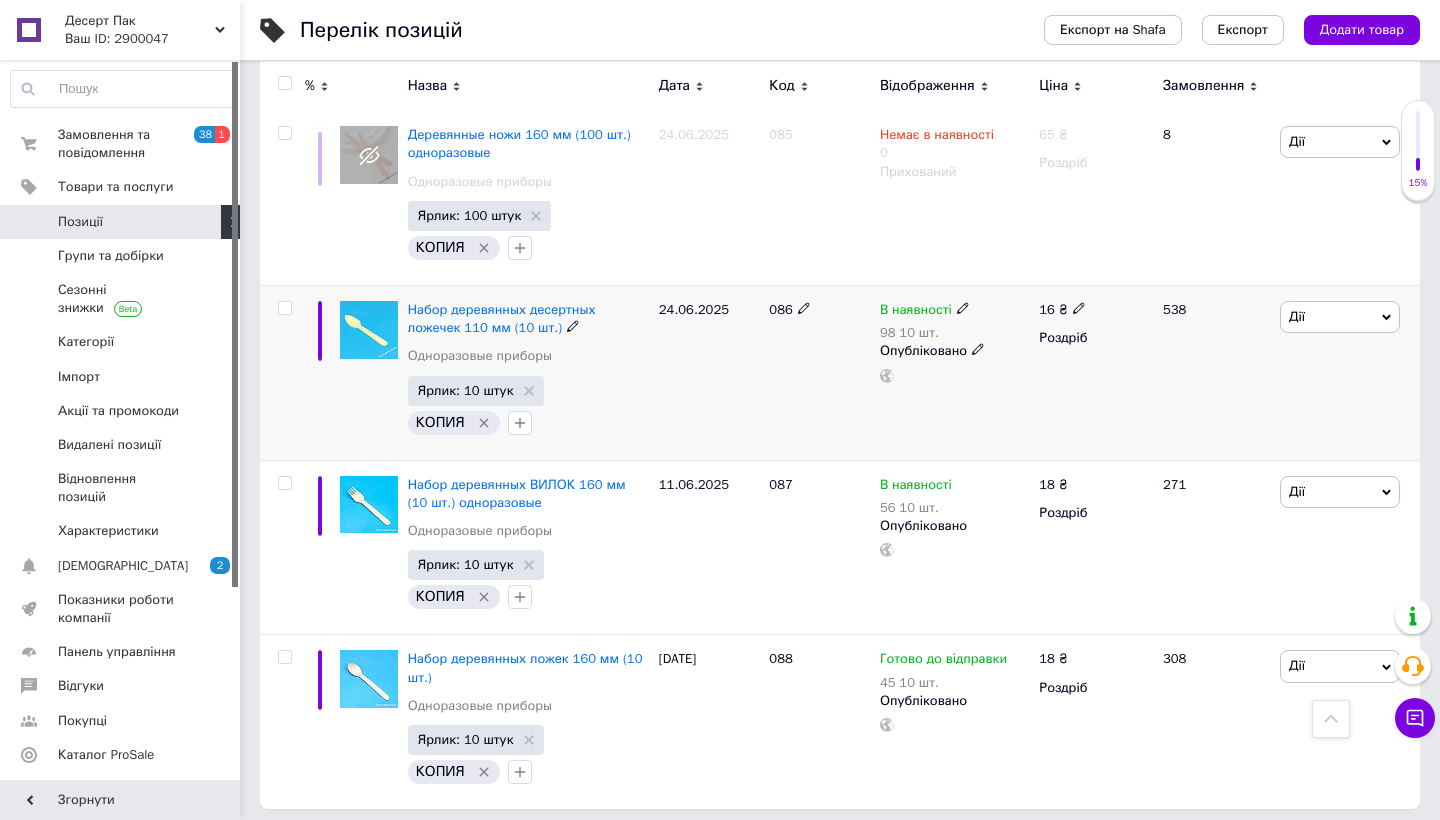 scroll, scrollTop: 2087, scrollLeft: 0, axis: vertical 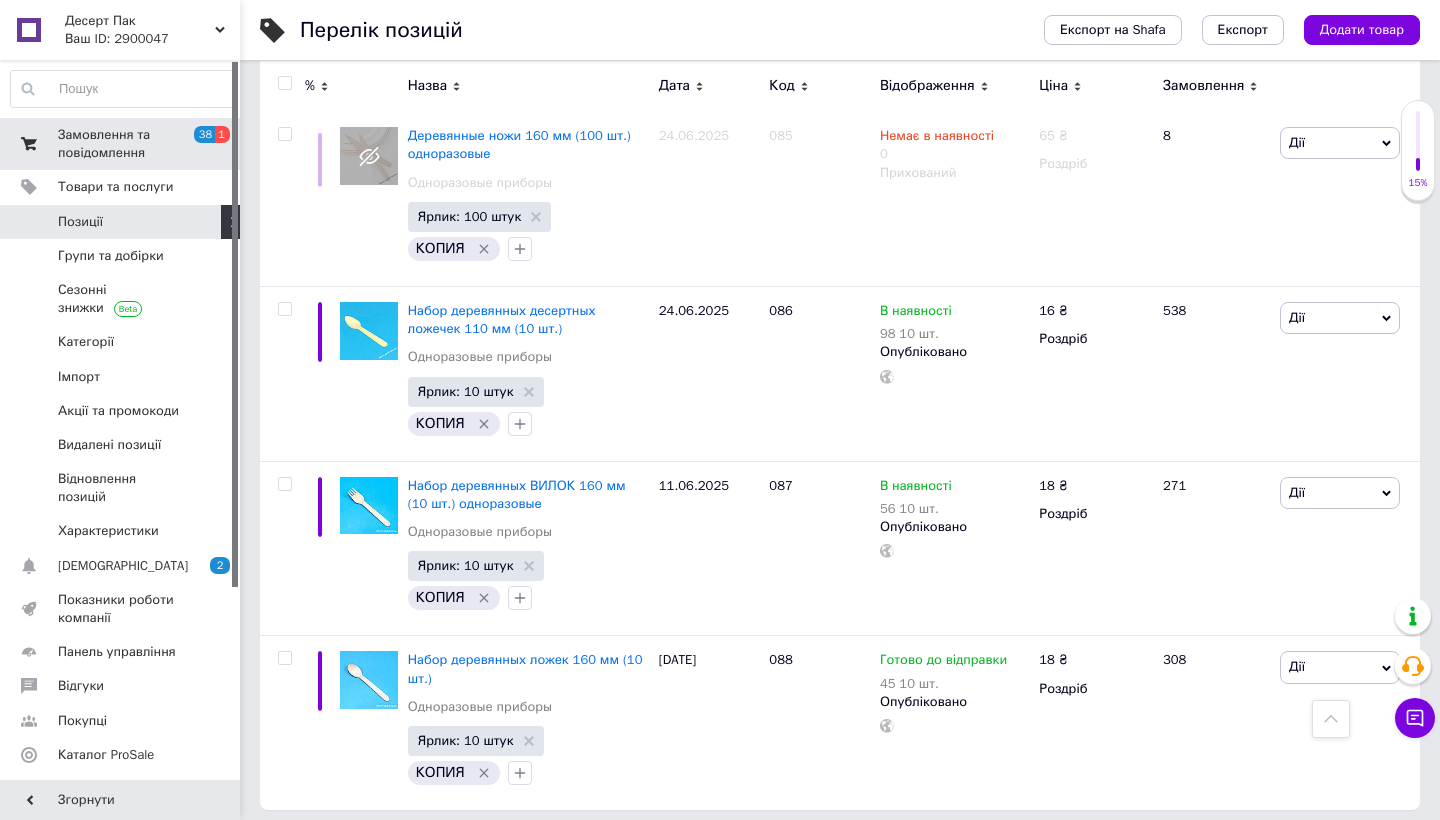 click on "Замовлення та повідомлення" at bounding box center [121, 144] 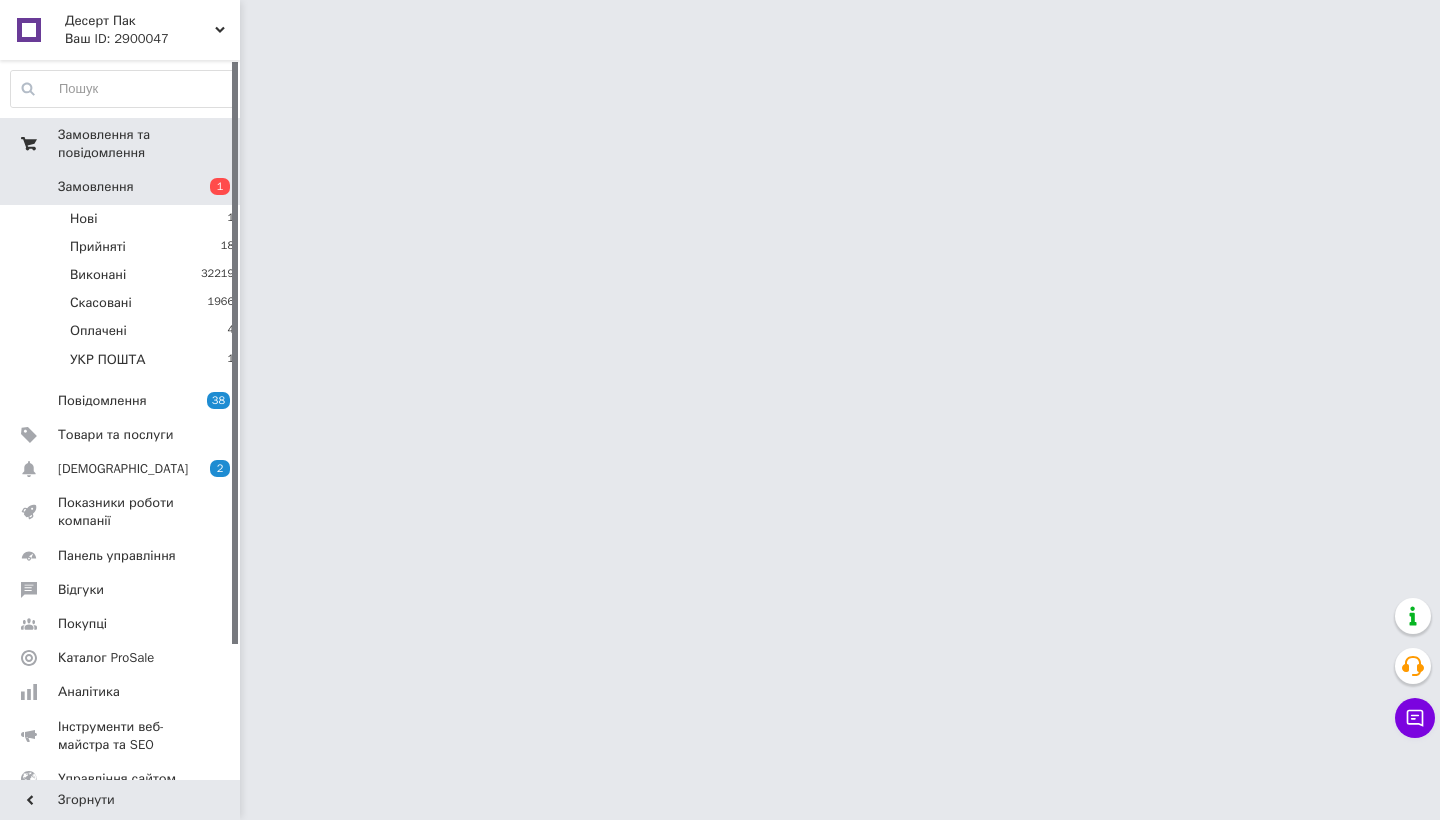 scroll, scrollTop: 0, scrollLeft: 0, axis: both 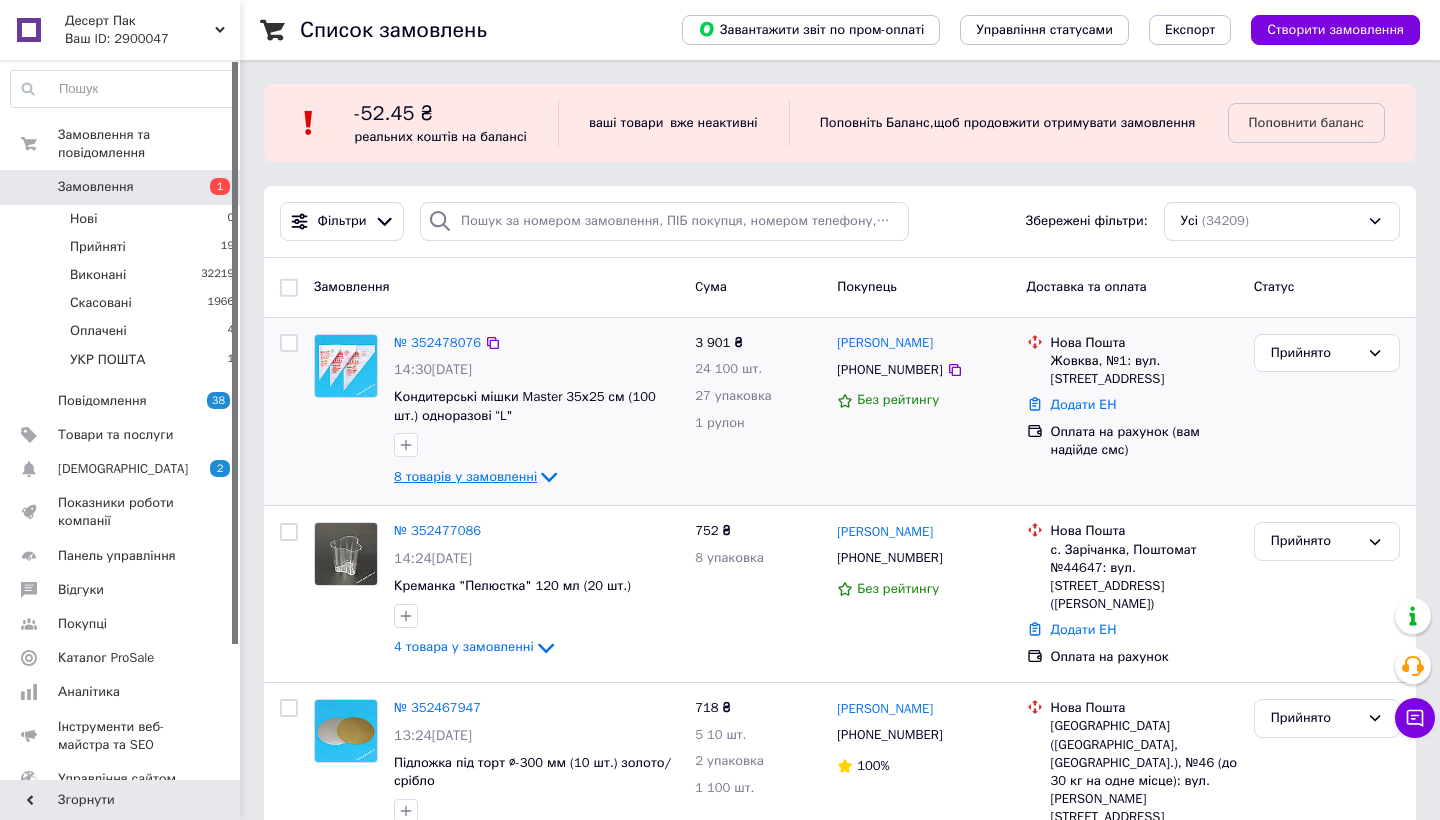 click on "8 товарів у замовленні" at bounding box center (465, 476) 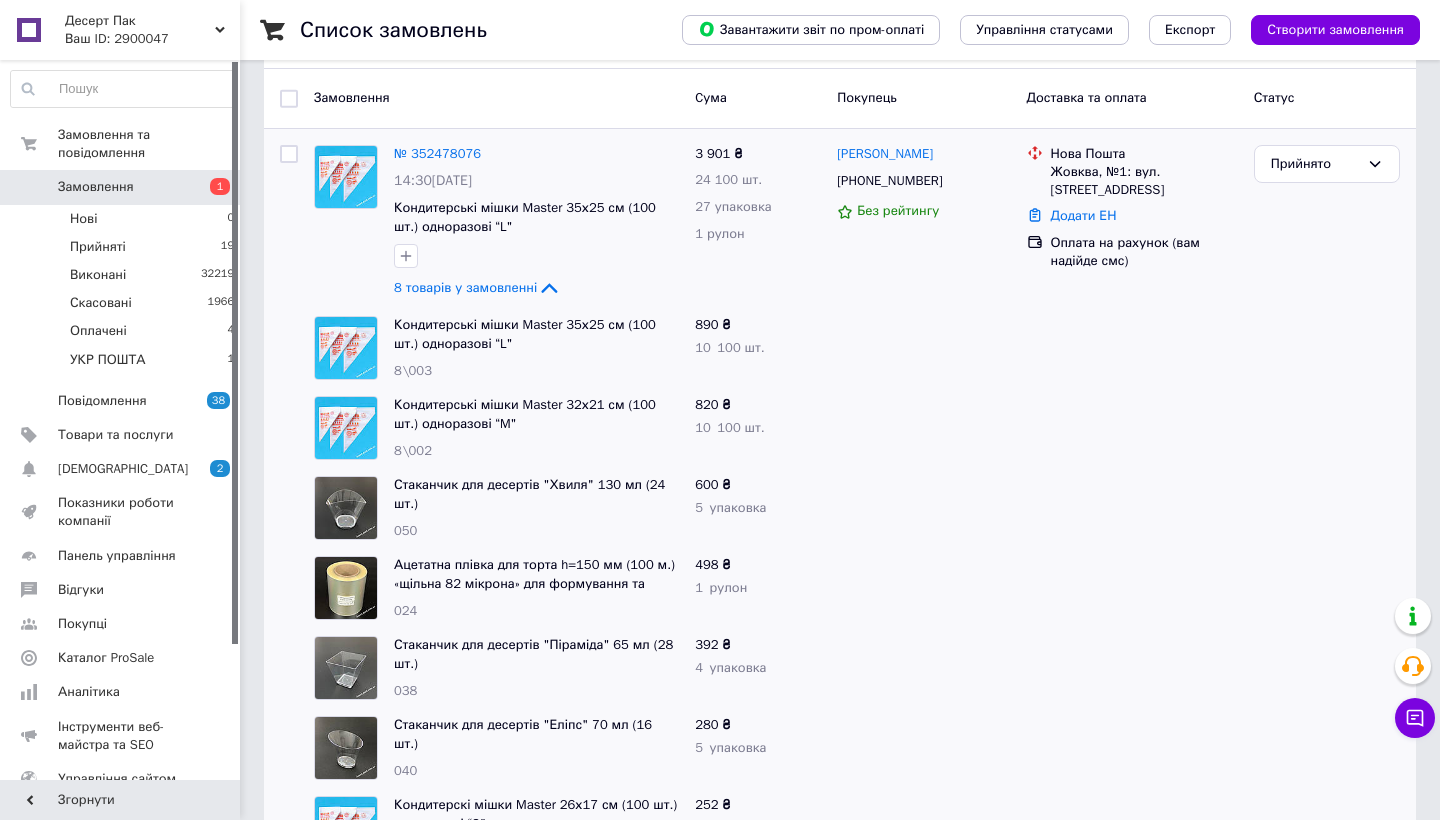 scroll, scrollTop: 146, scrollLeft: 0, axis: vertical 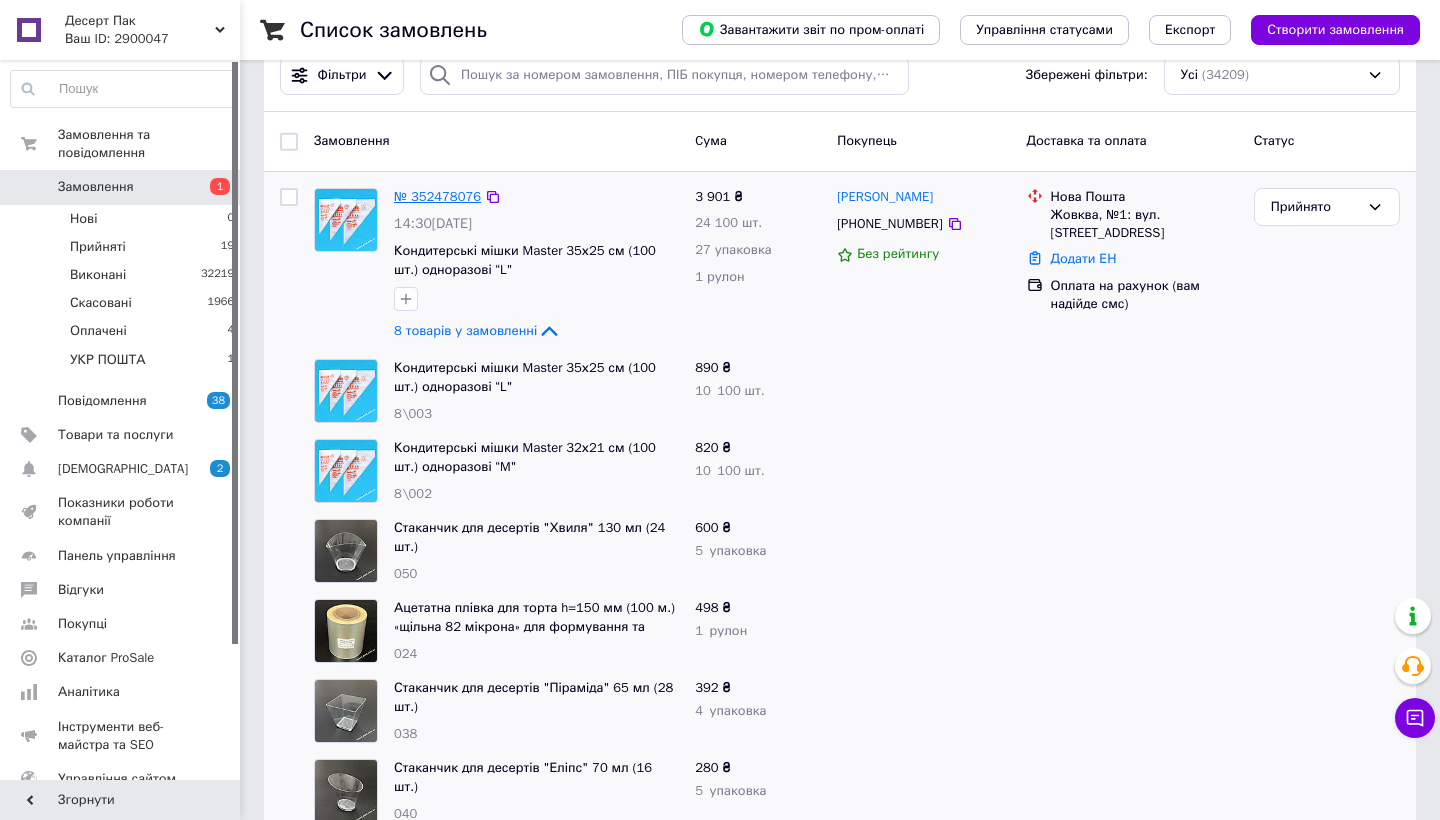 click on "№ 352478076" at bounding box center (437, 196) 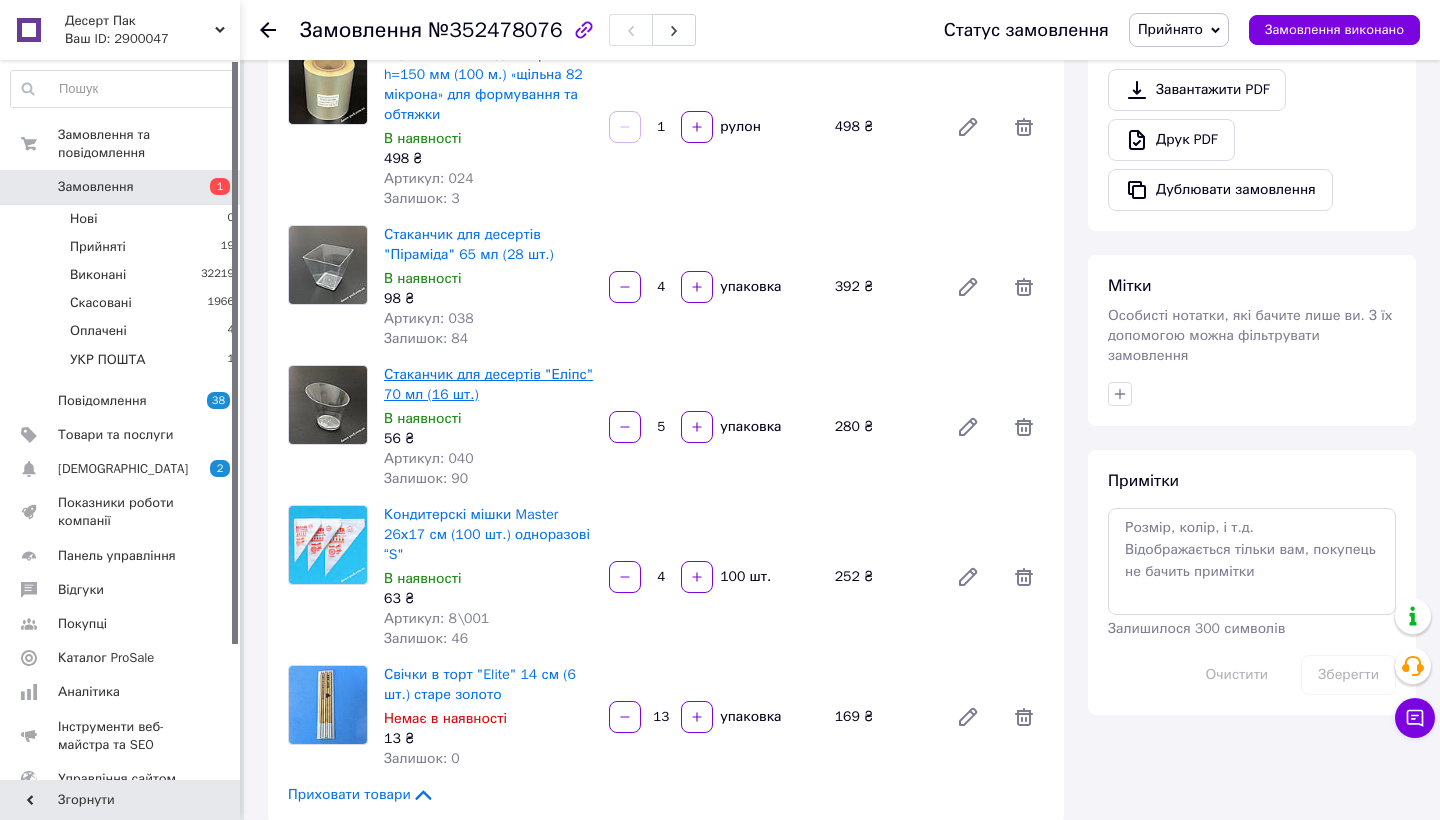 scroll, scrollTop: 1016, scrollLeft: 0, axis: vertical 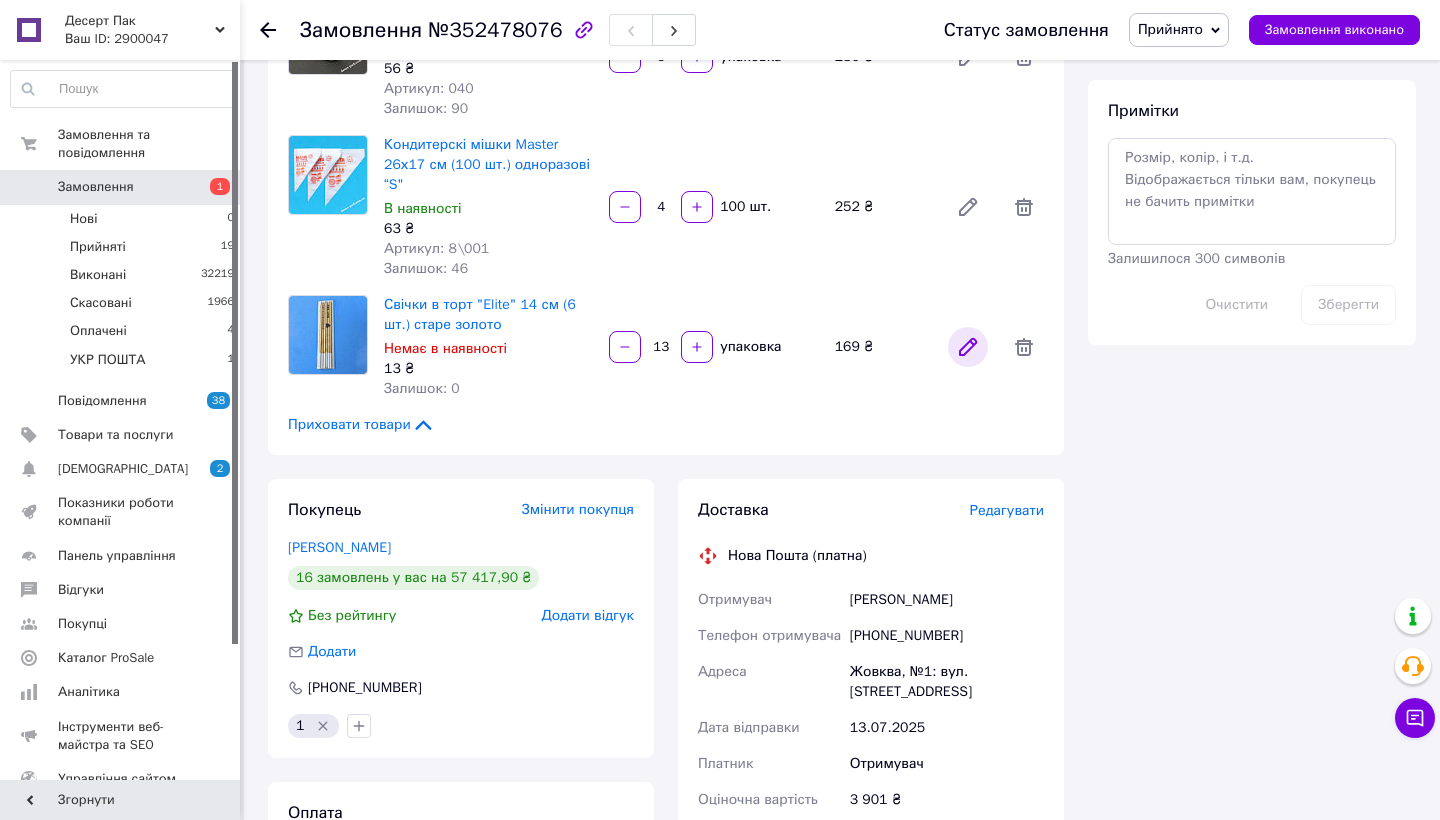 click 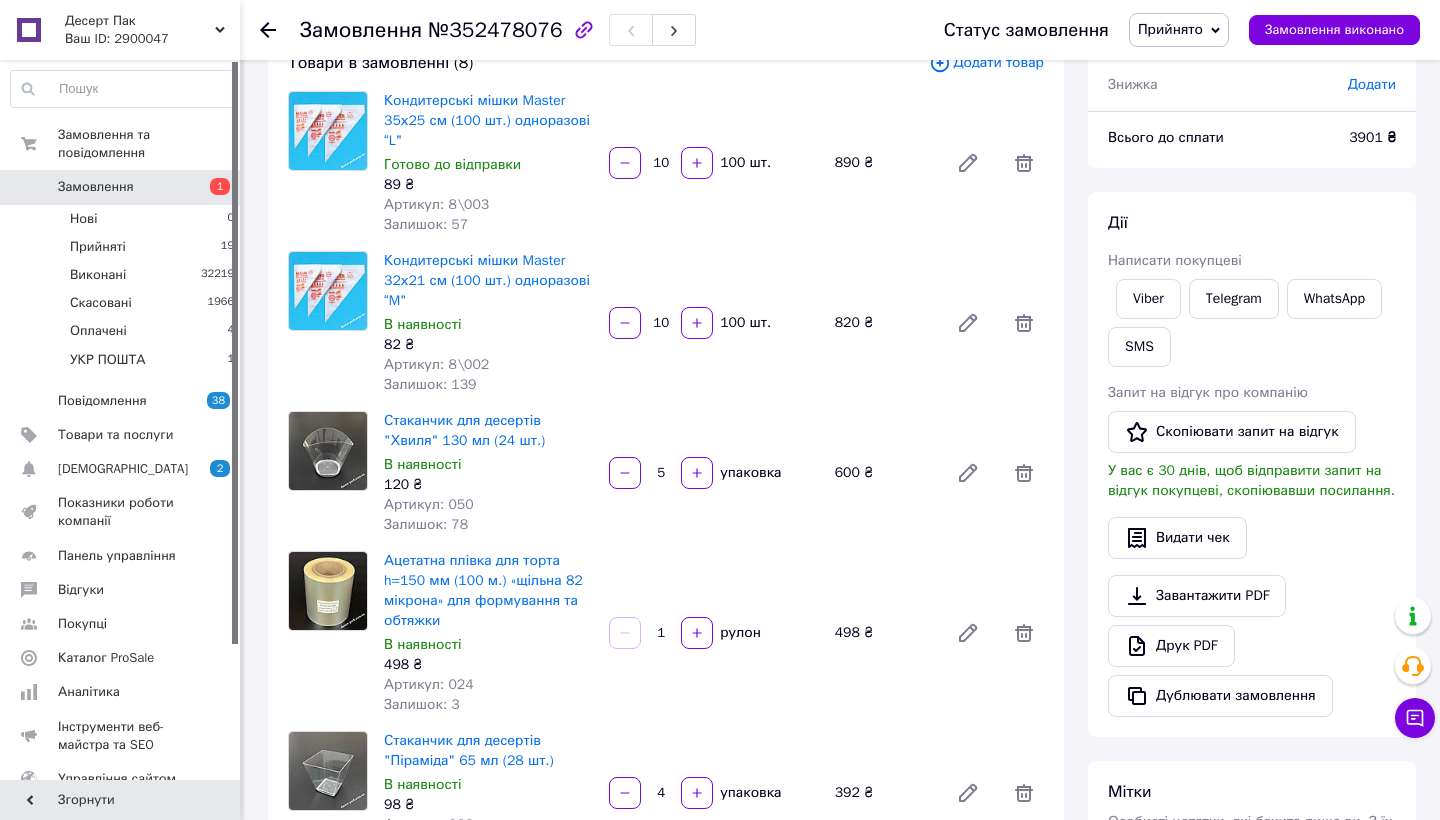 scroll, scrollTop: 109, scrollLeft: 0, axis: vertical 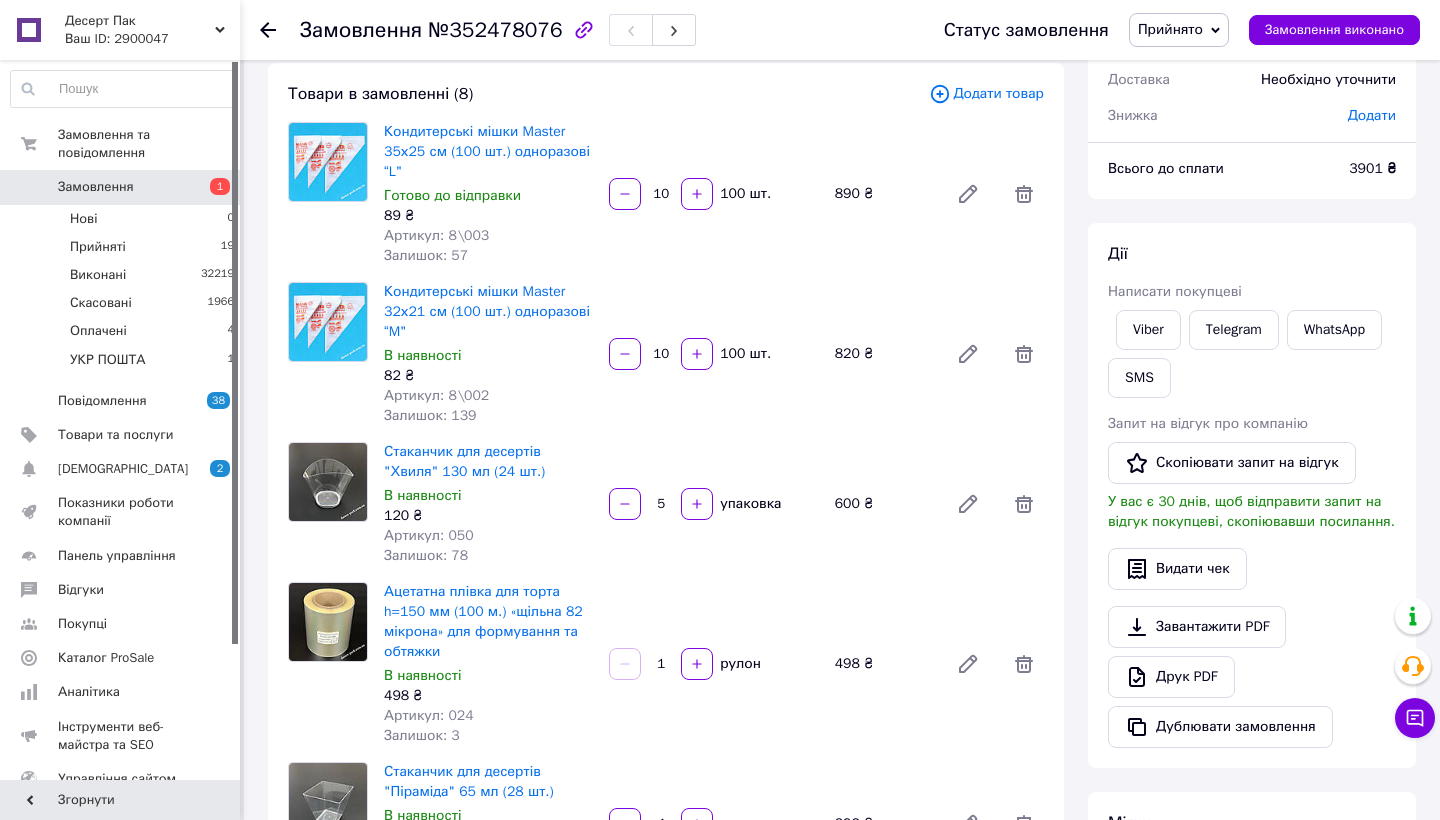 click on "Замовлення" at bounding box center [121, 187] 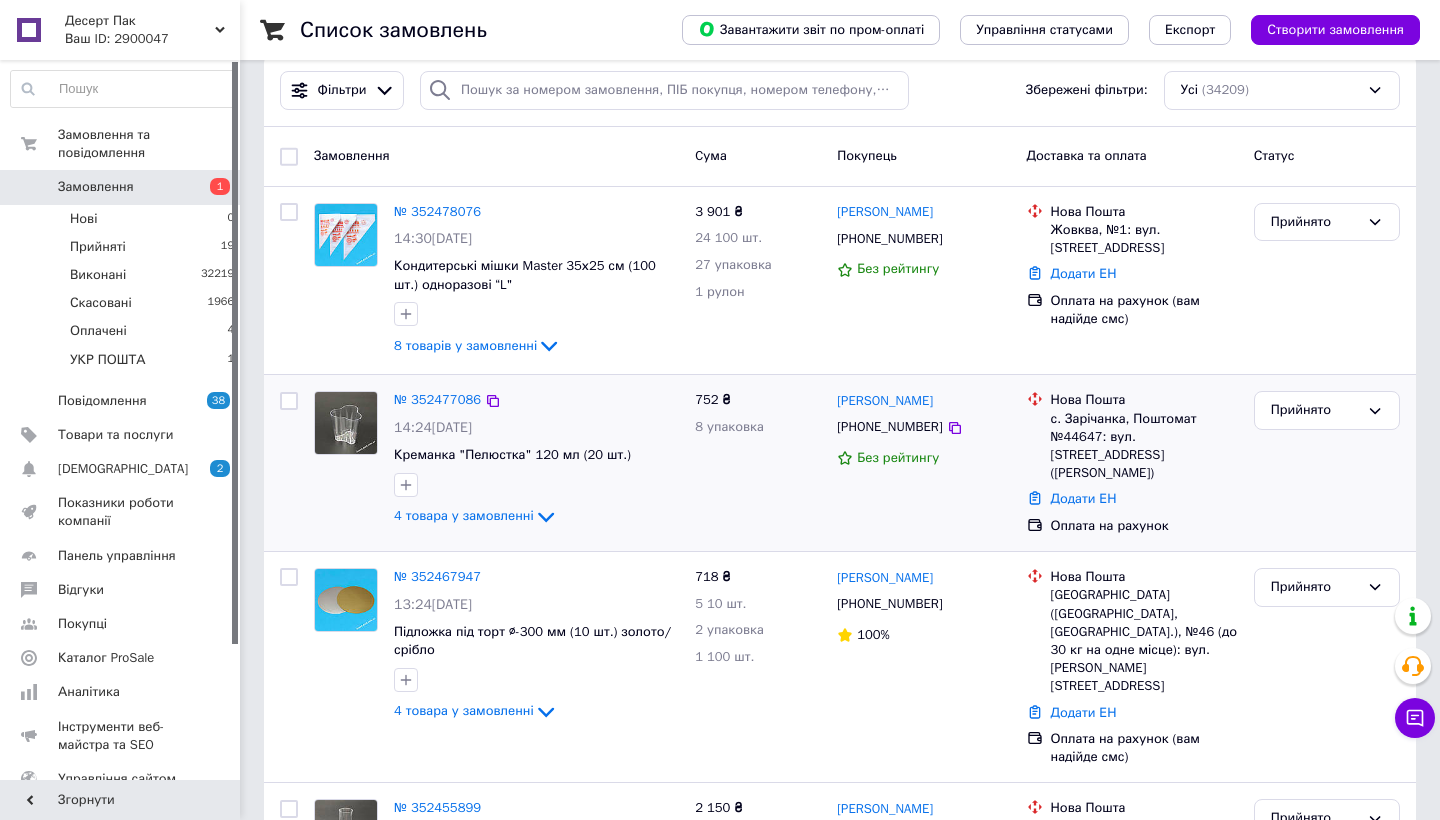 scroll, scrollTop: 165, scrollLeft: 0, axis: vertical 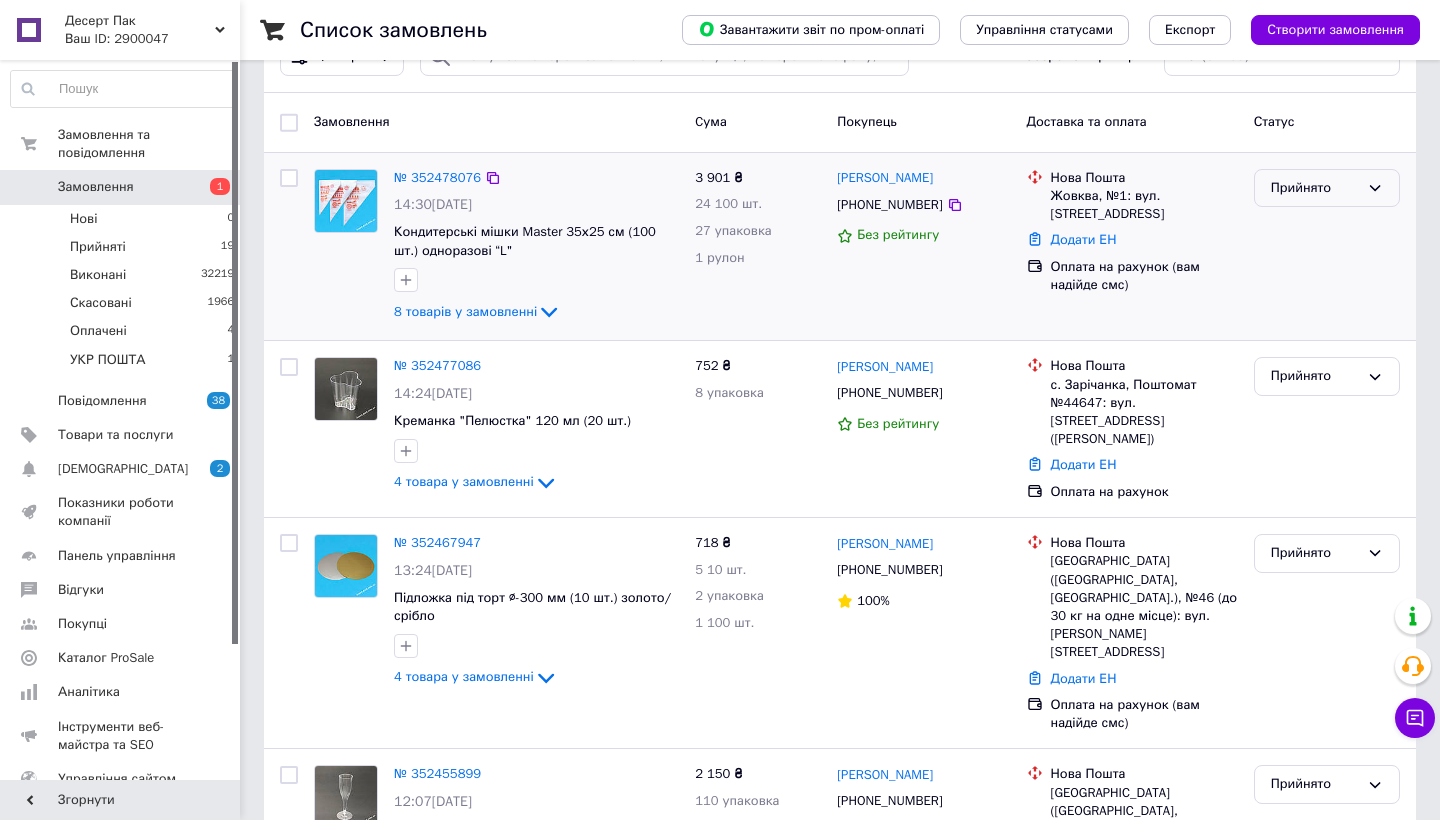 click on "Прийнято" at bounding box center (1315, 188) 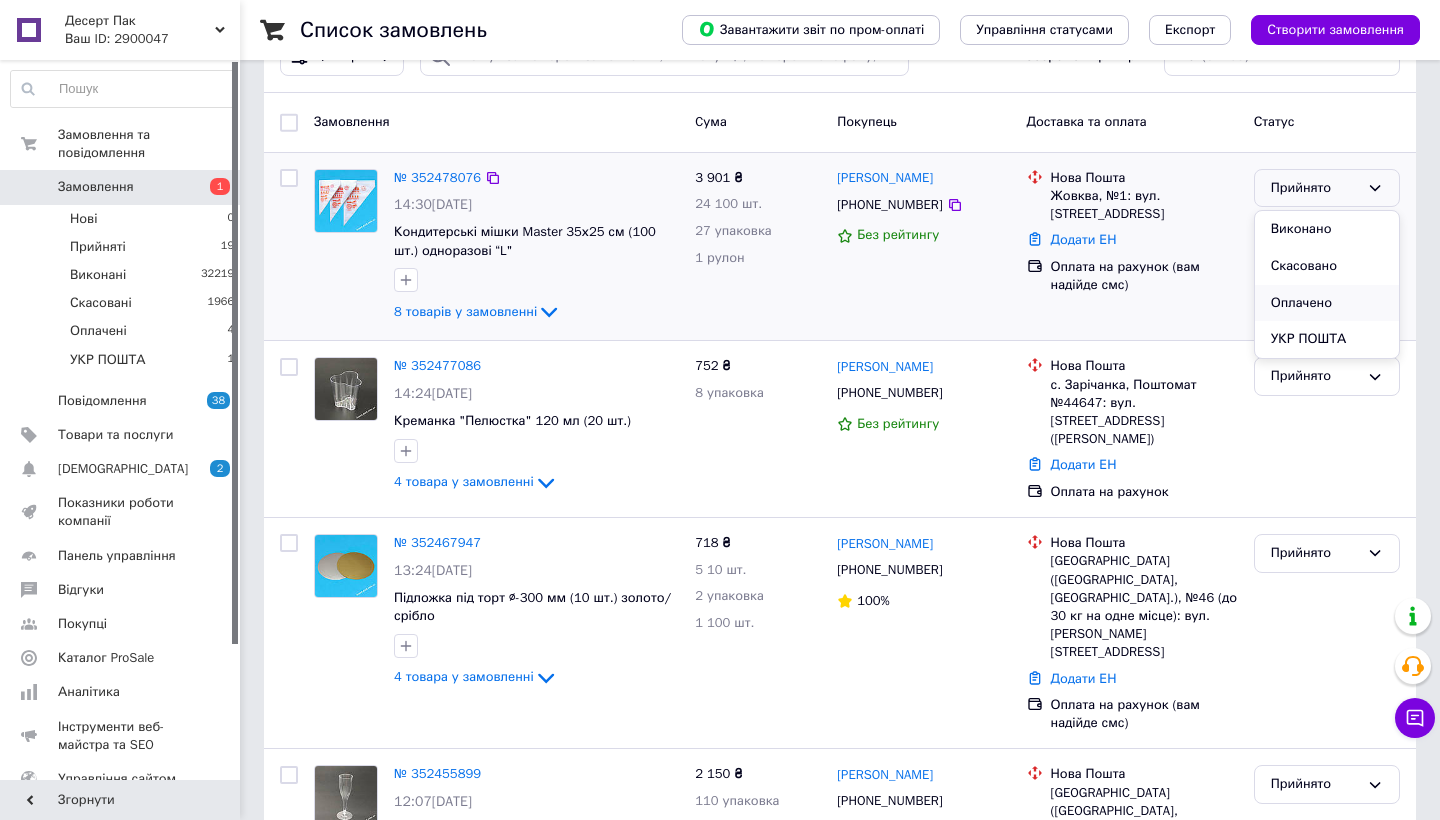 click on "Оплачено" at bounding box center (1327, 303) 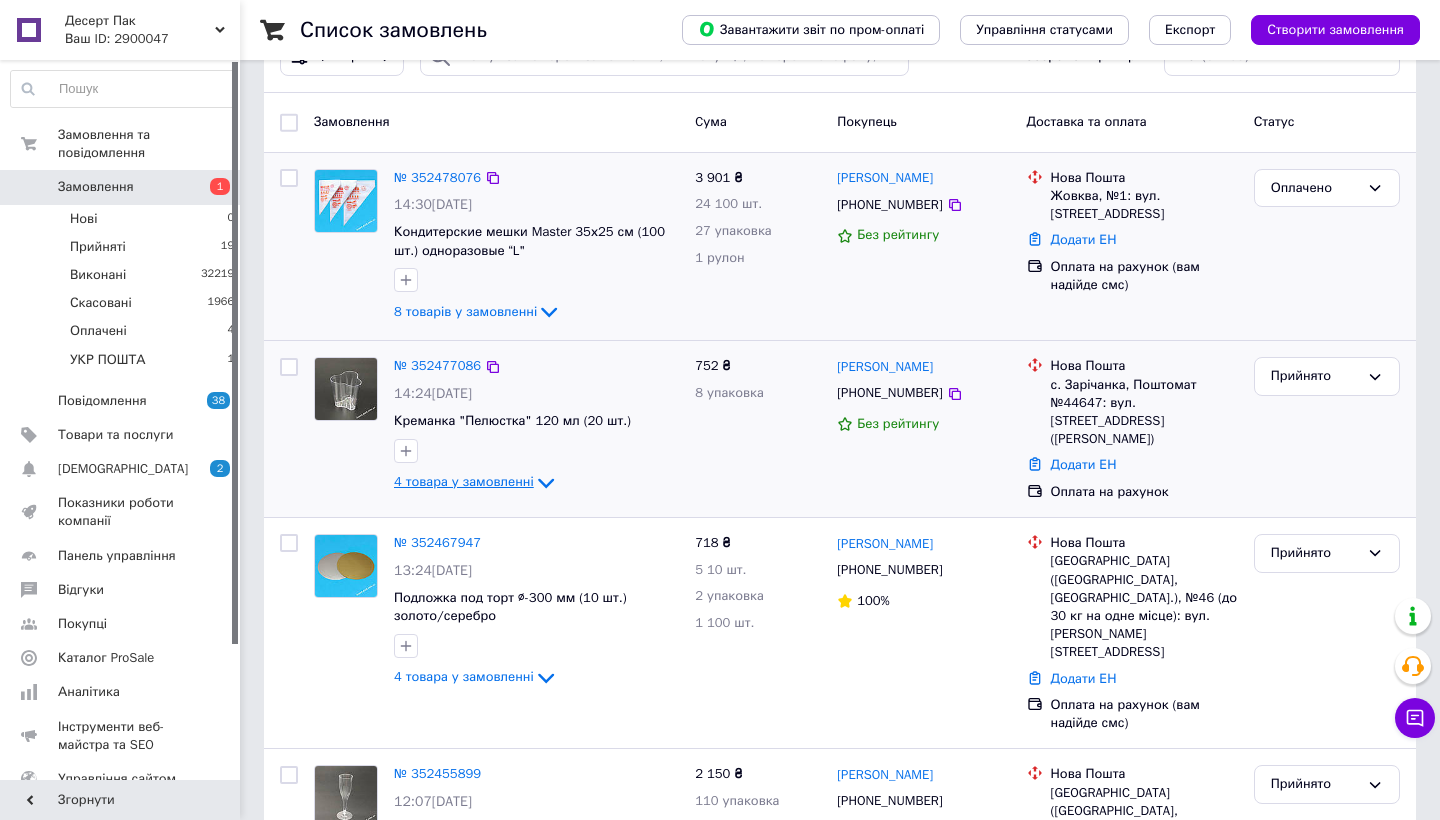 click on "4 товара у замовленні" at bounding box center [464, 481] 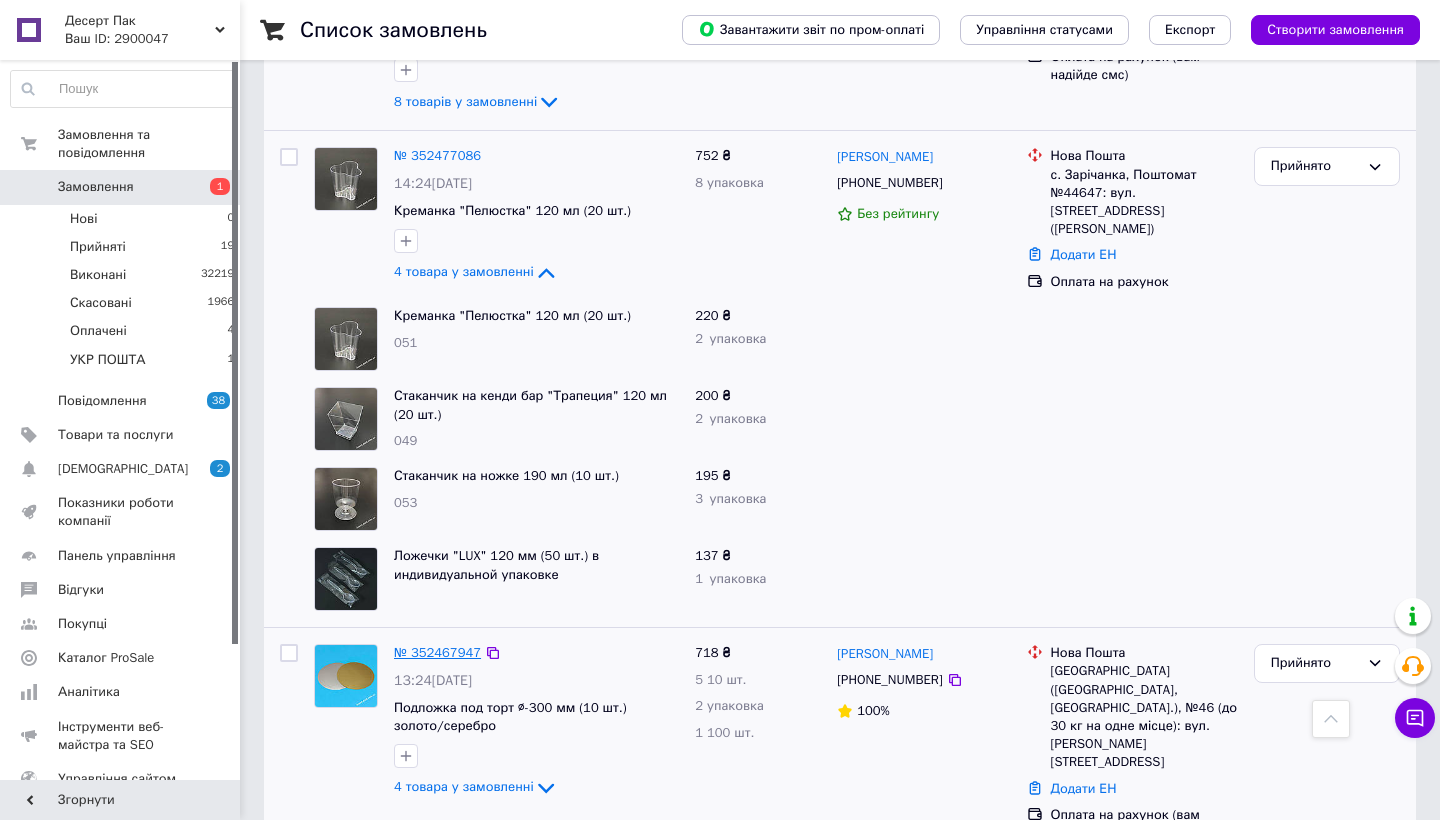scroll, scrollTop: 349, scrollLeft: 0, axis: vertical 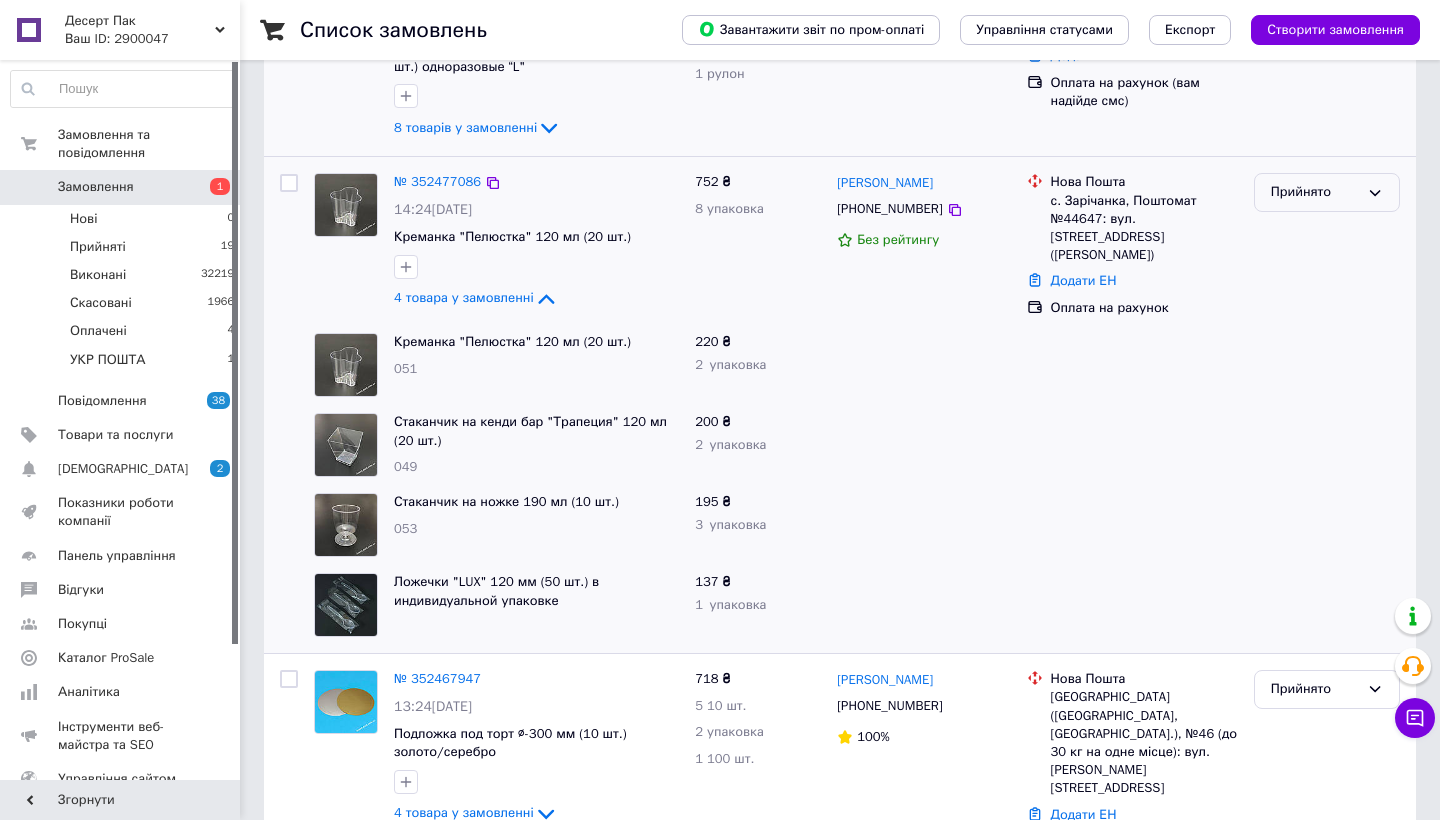 click on "Прийнято" at bounding box center [1315, 192] 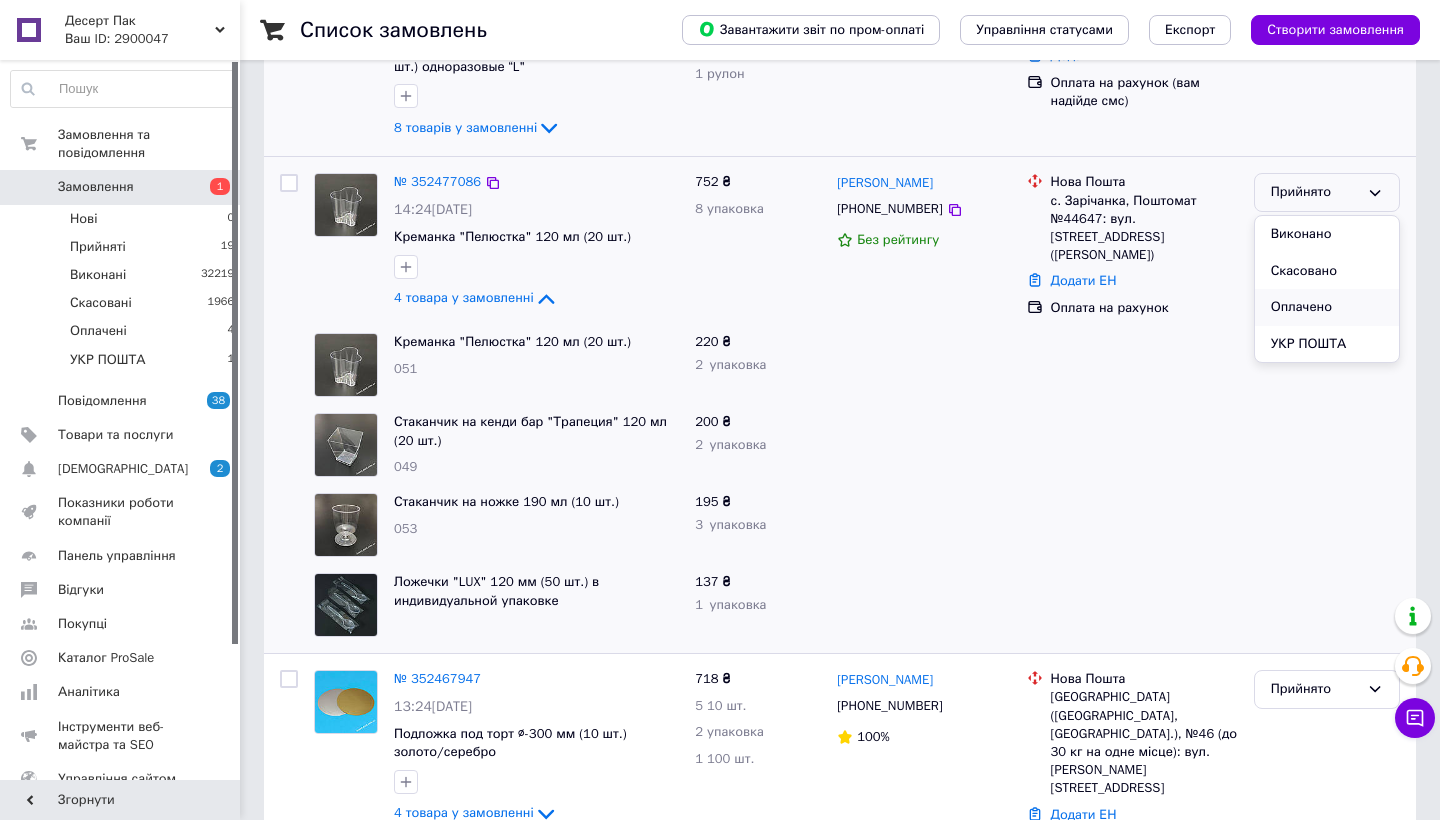 click on "Оплачено" at bounding box center [1327, 307] 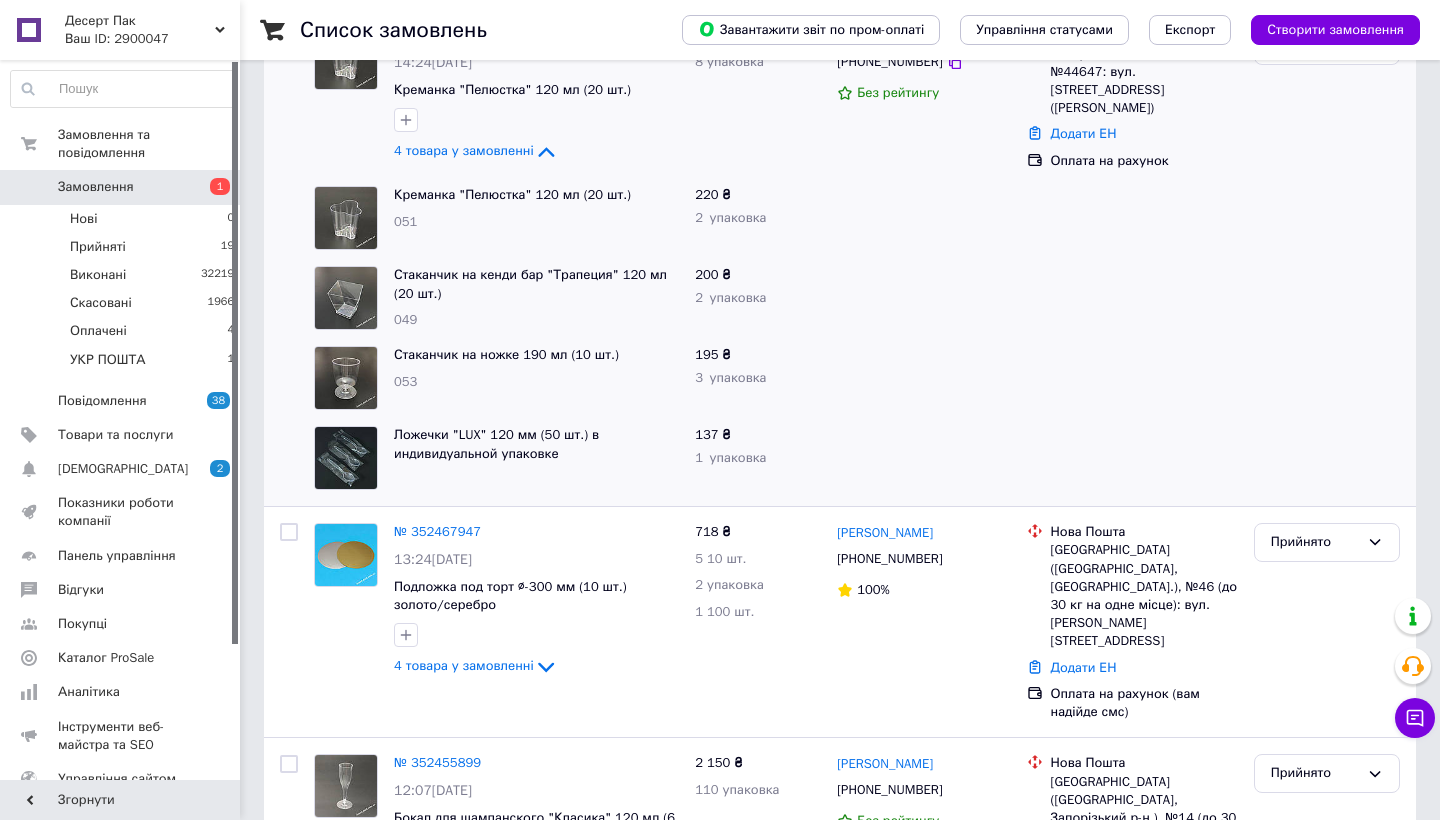 scroll, scrollTop: 743, scrollLeft: 0, axis: vertical 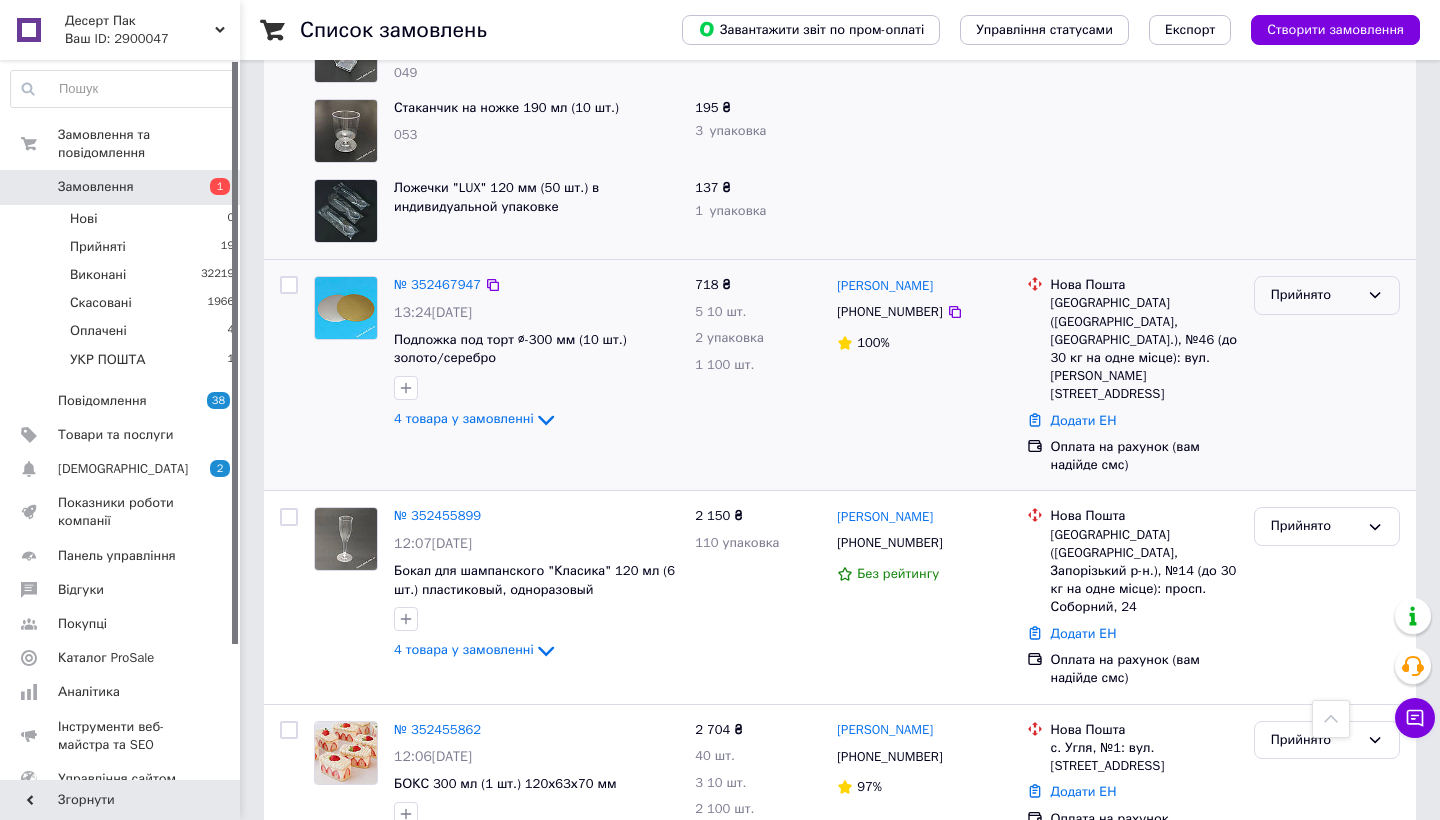 click on "Прийнято" at bounding box center (1315, 295) 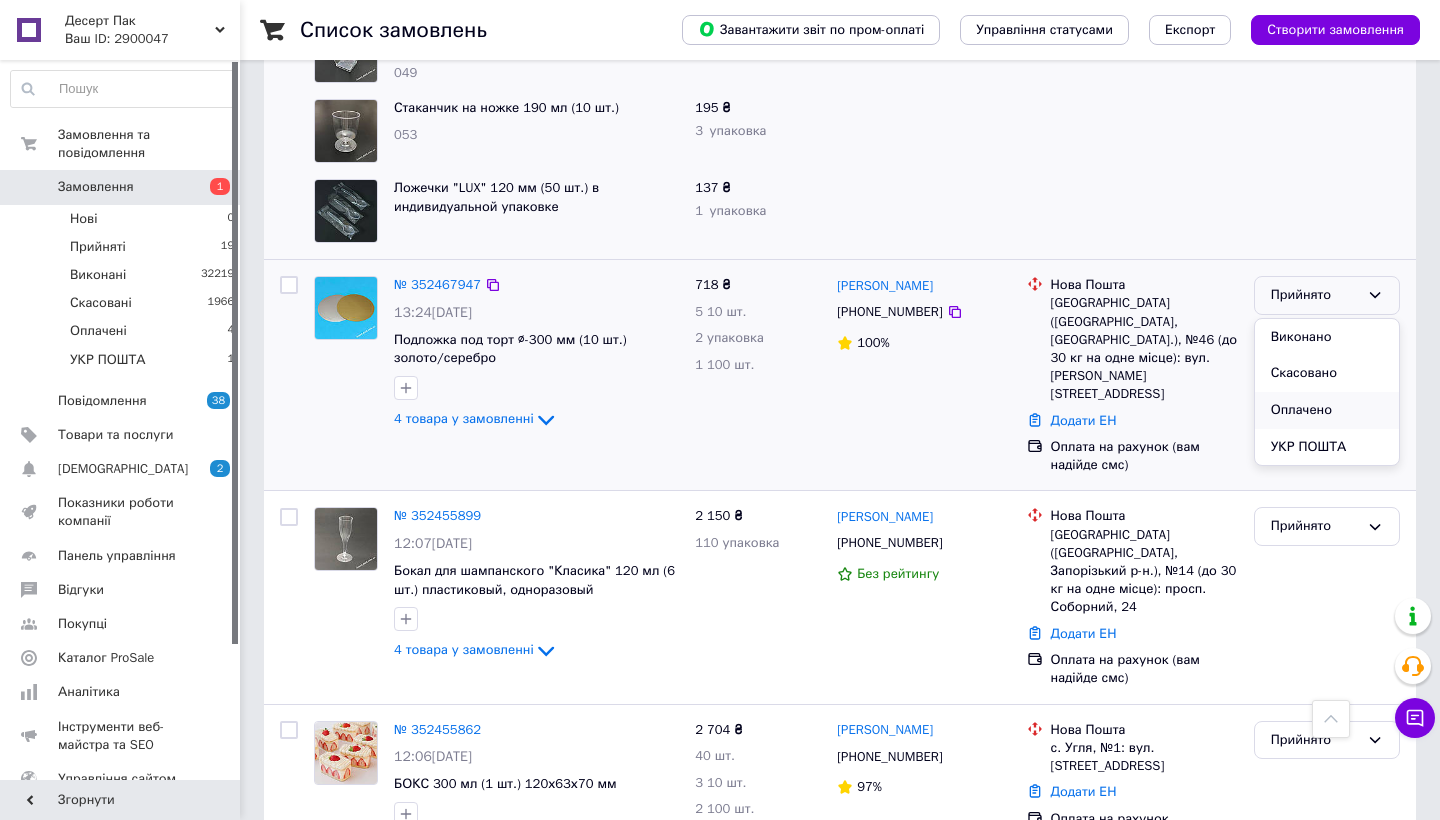 click on "Оплачено" at bounding box center (1327, 410) 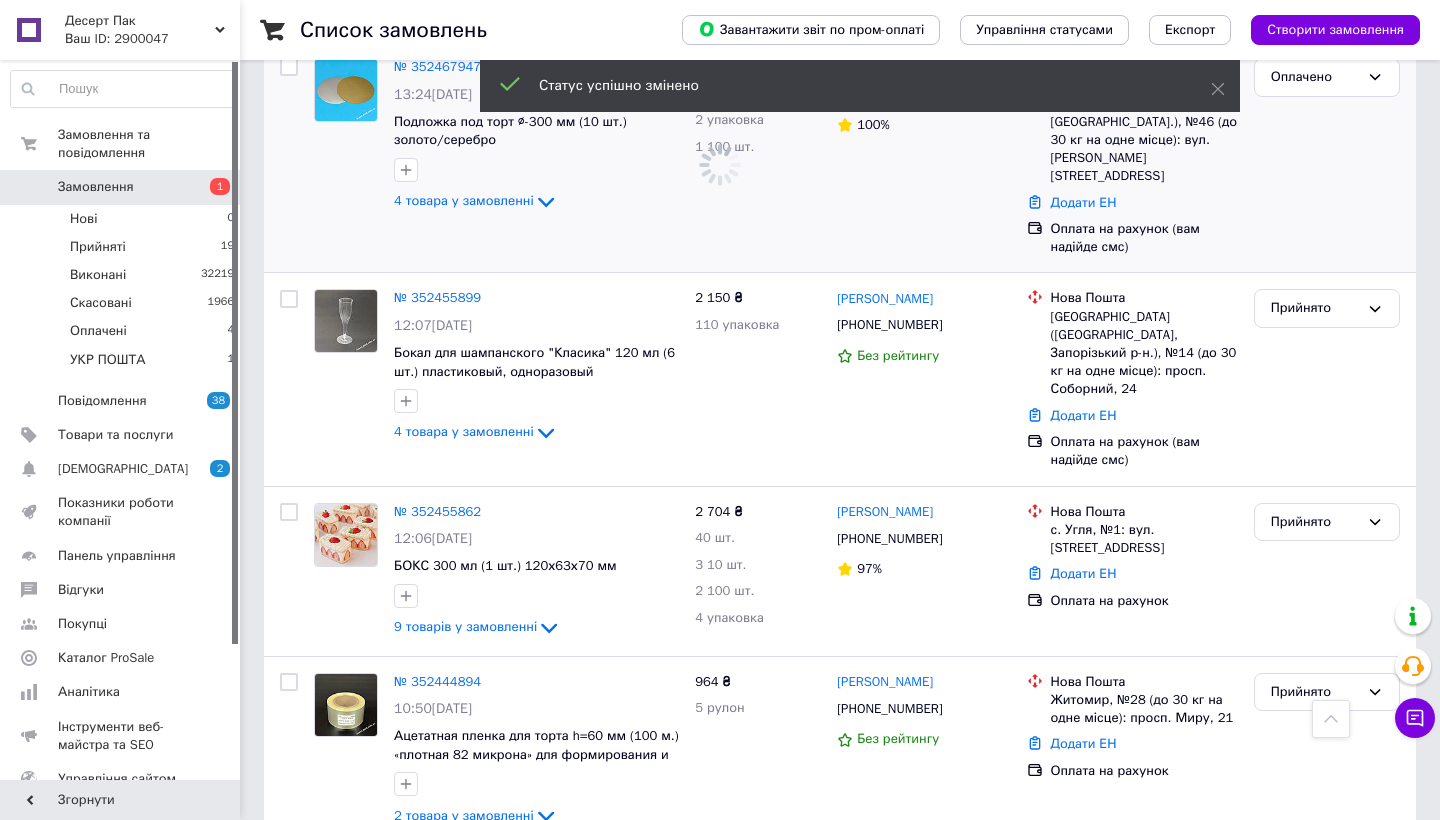 scroll, scrollTop: 1067, scrollLeft: 0, axis: vertical 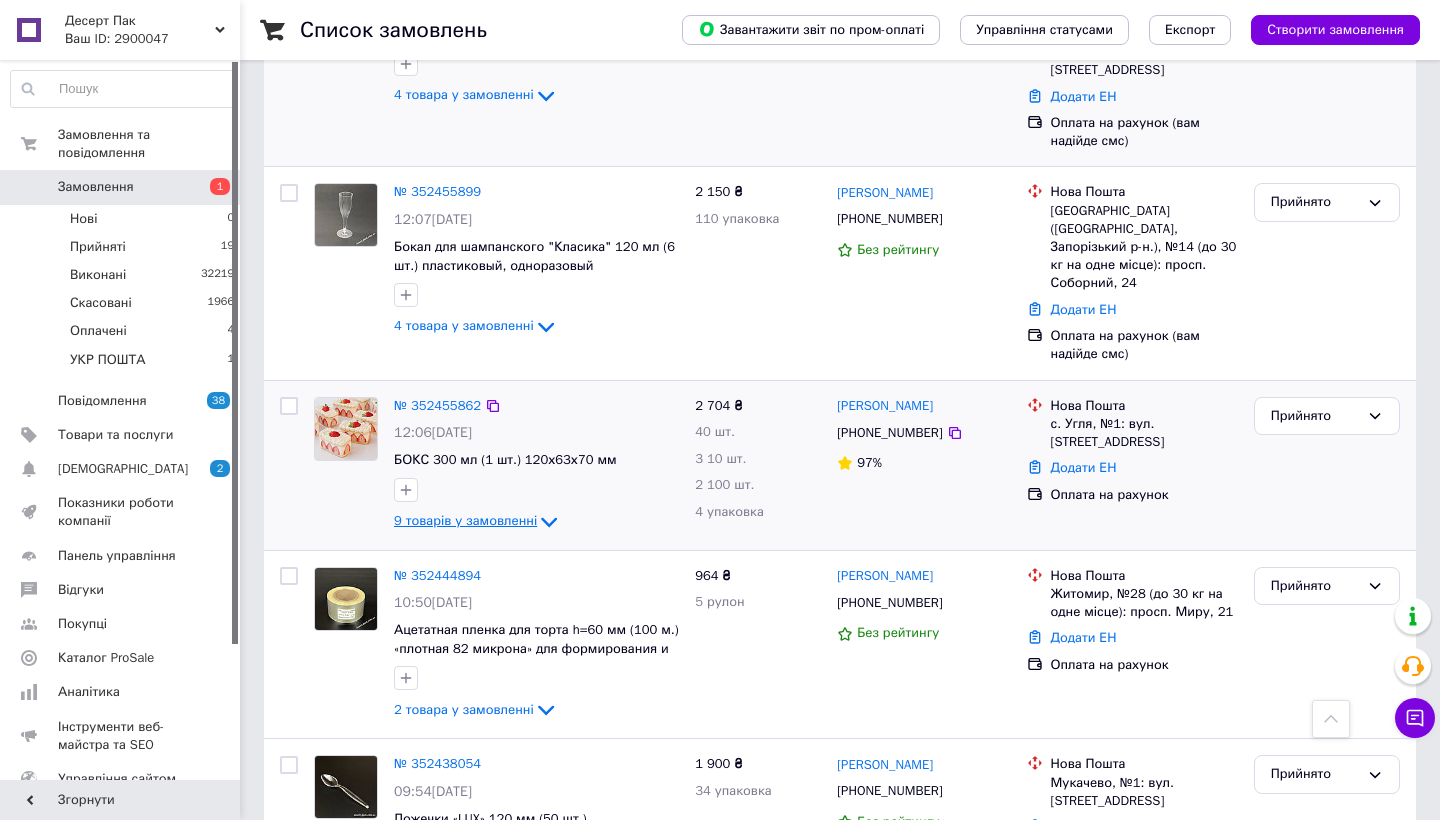 click on "9 товарів у замовленні" at bounding box center (465, 520) 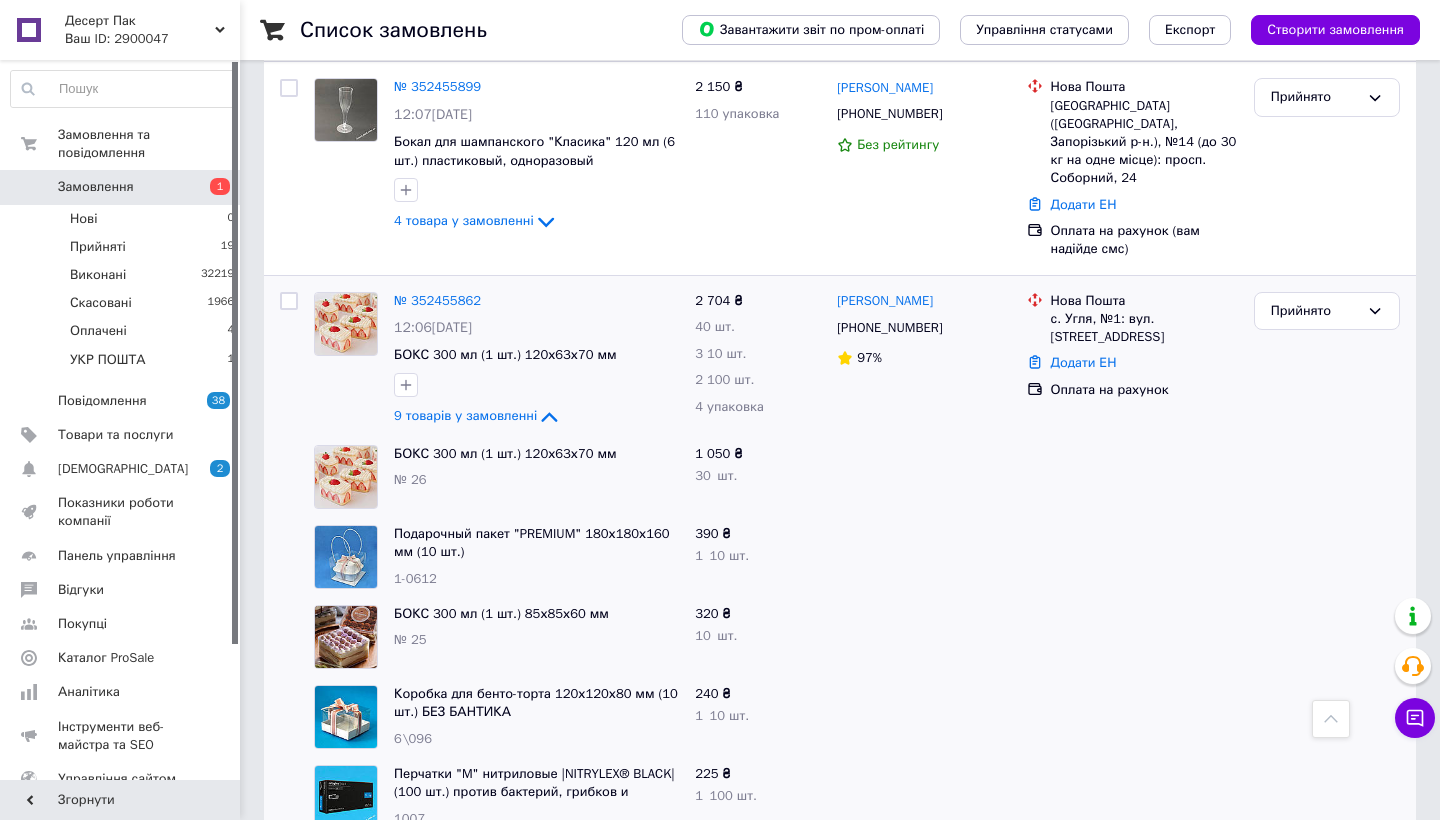 scroll, scrollTop: 1158, scrollLeft: 0, axis: vertical 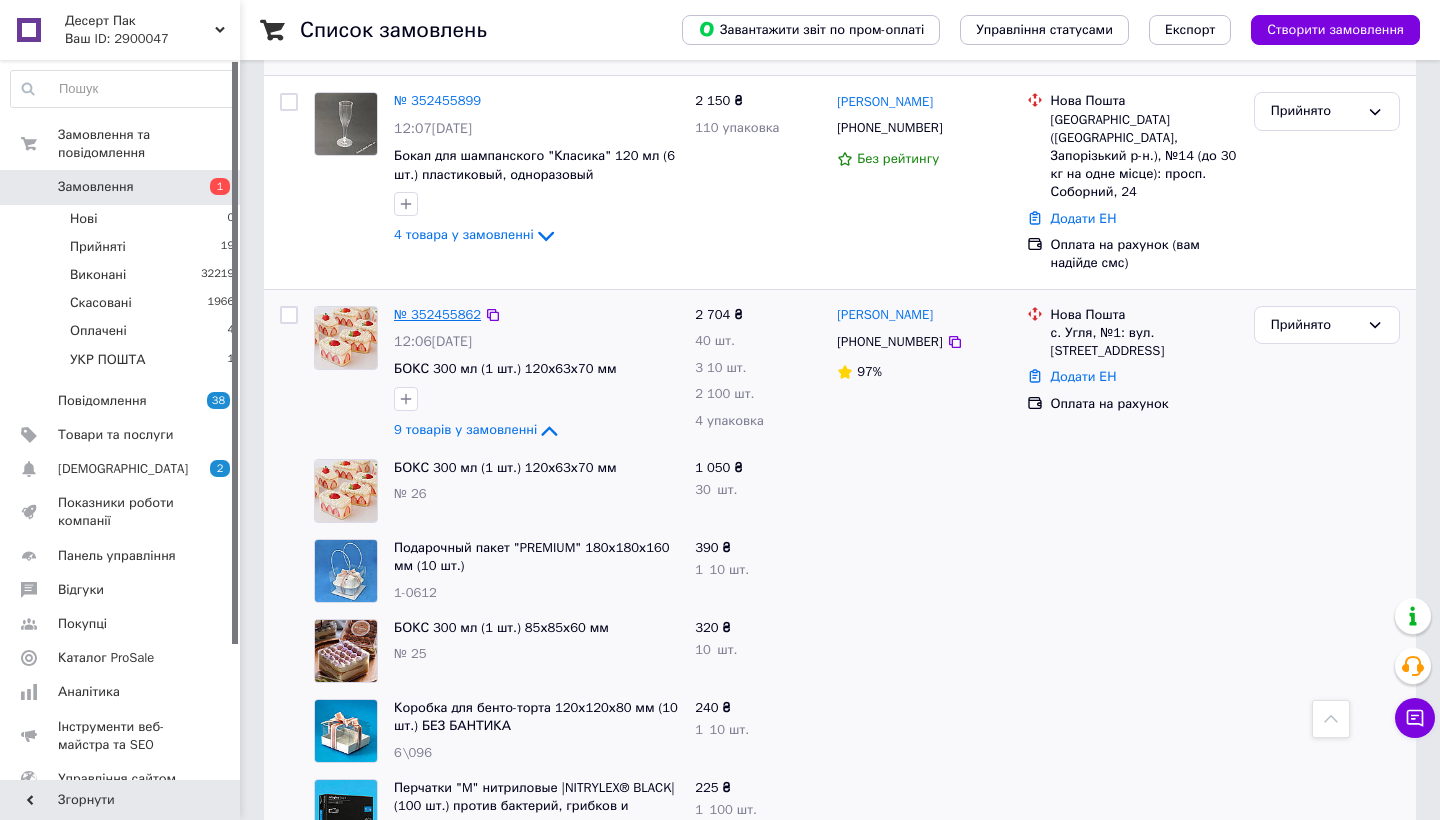 click on "№ 352455862" at bounding box center (437, 314) 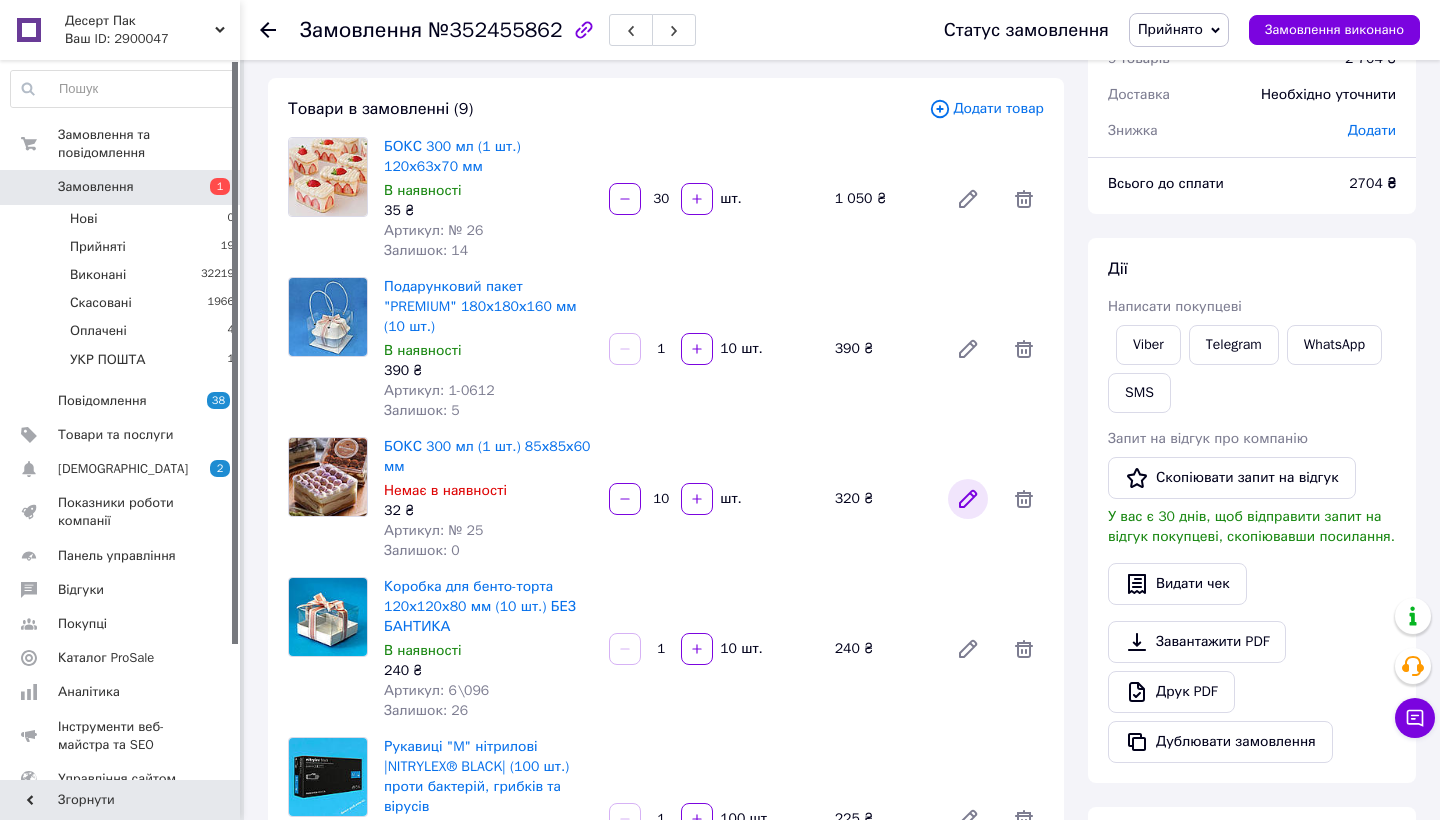 click 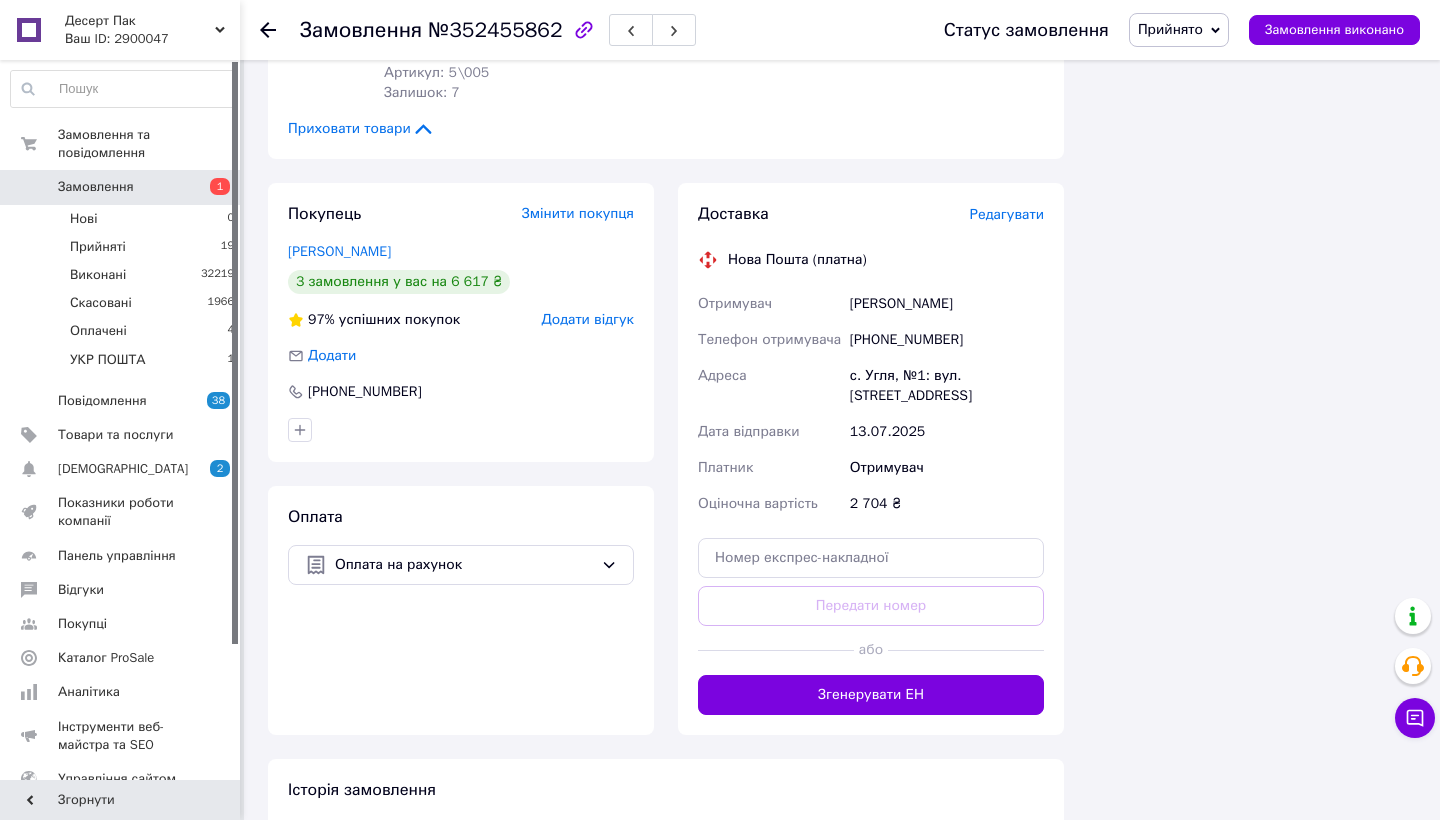 scroll, scrollTop: 1492, scrollLeft: 0, axis: vertical 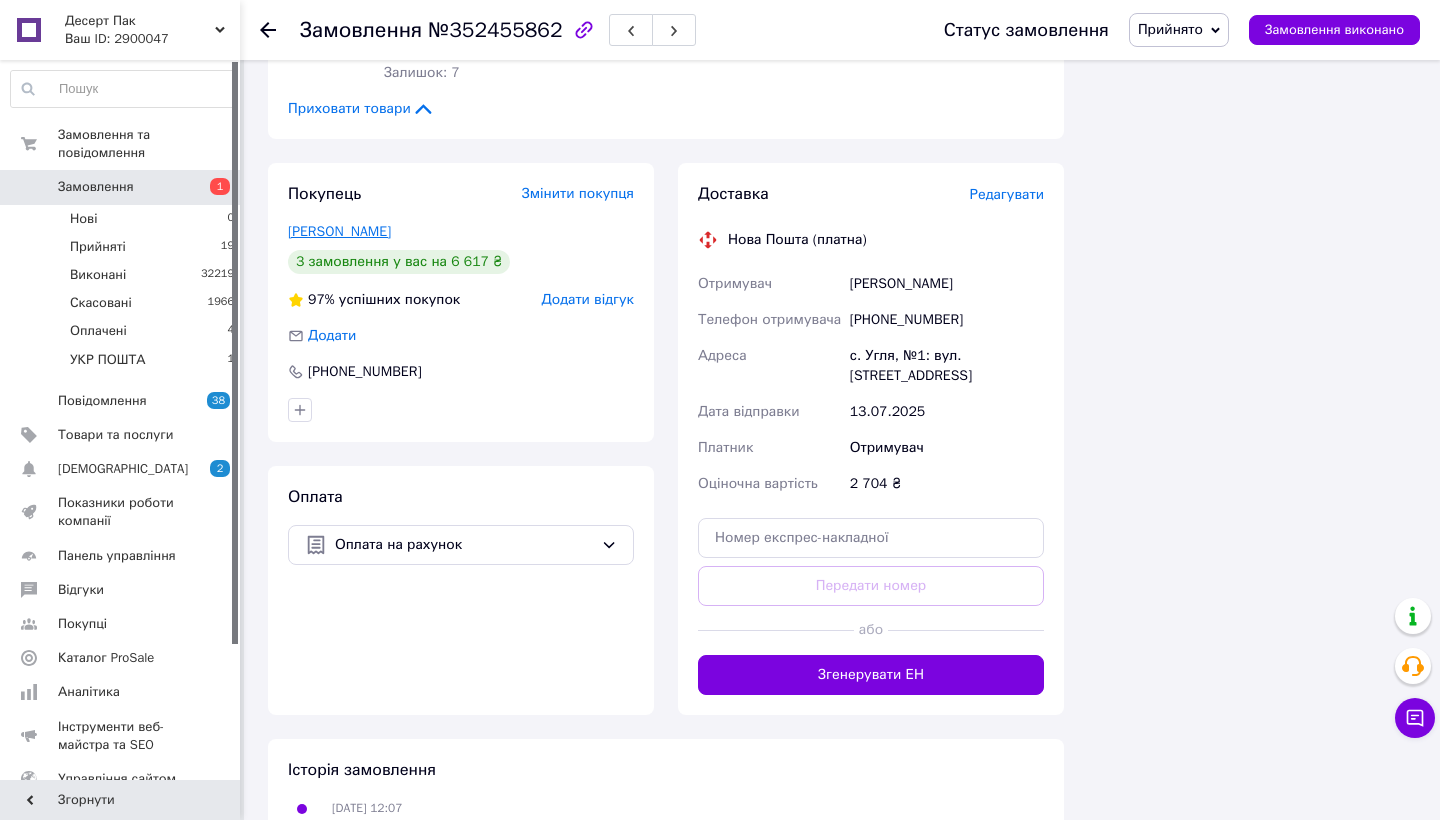 click on "Немеш Люба" at bounding box center [339, 231] 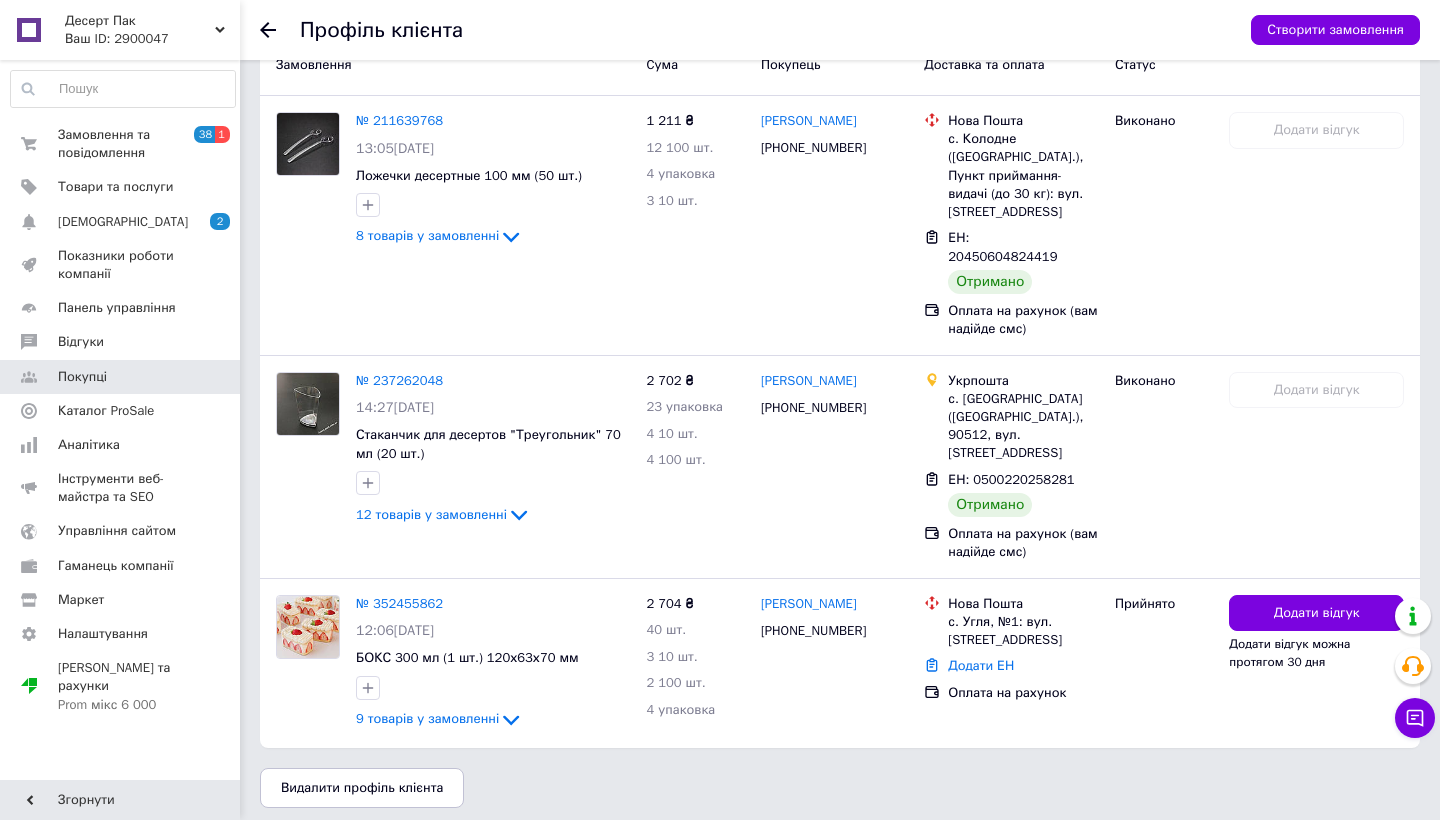 scroll, scrollTop: 546, scrollLeft: 0, axis: vertical 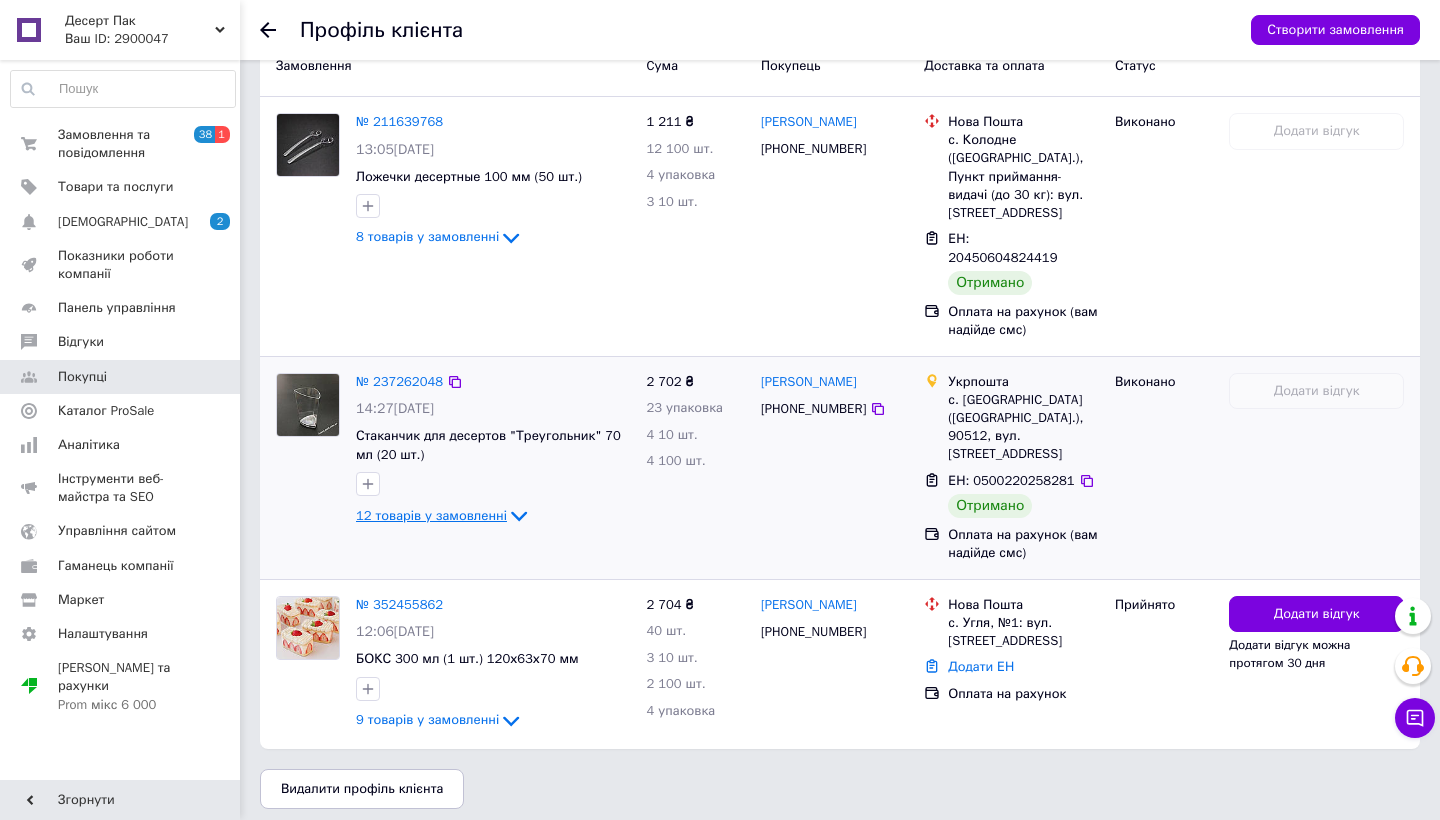 click on "12 товарів у замовленні" at bounding box center (431, 515) 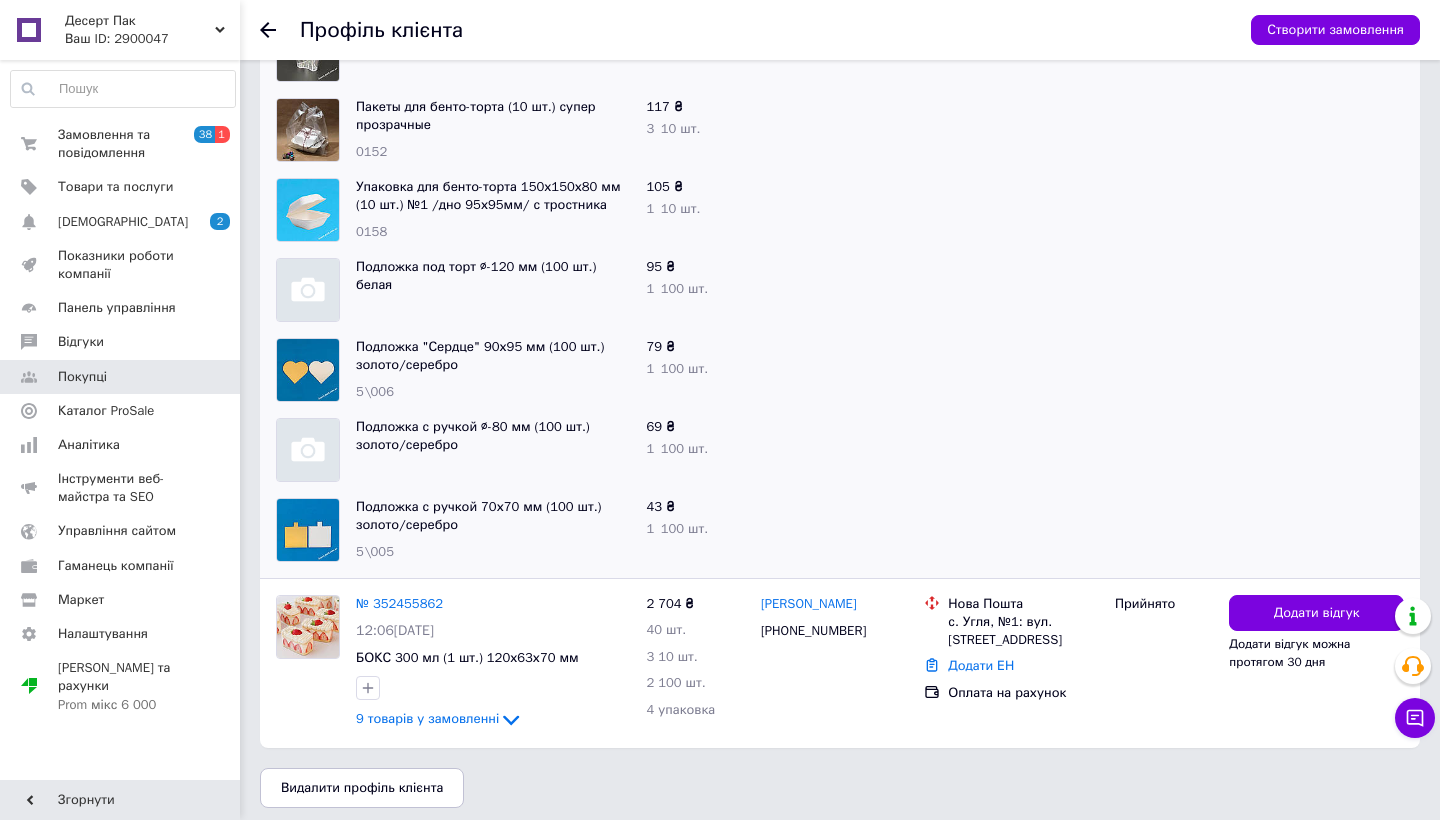 scroll, scrollTop: 1506, scrollLeft: 0, axis: vertical 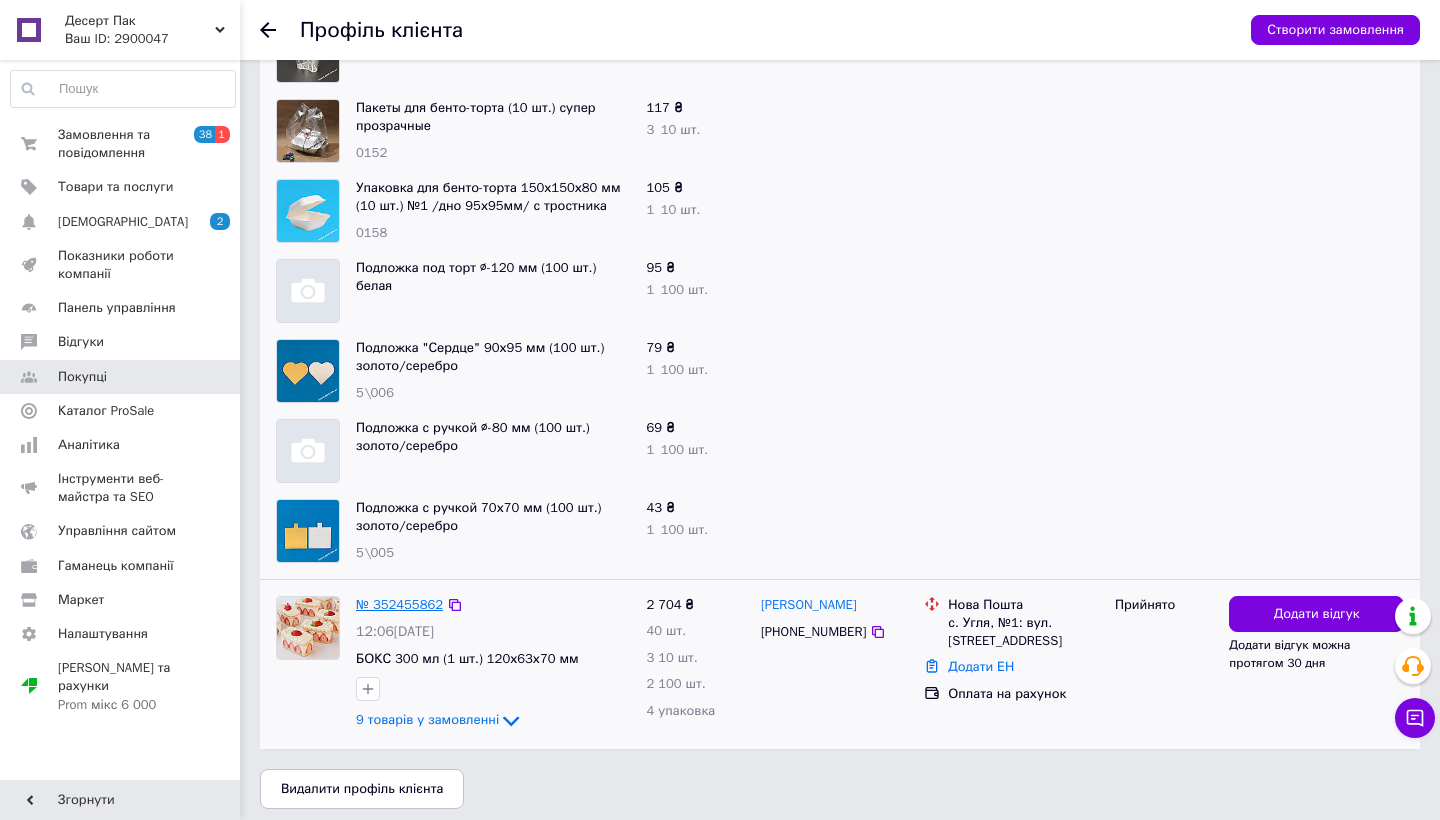 click on "№ 352455862" at bounding box center (399, 604) 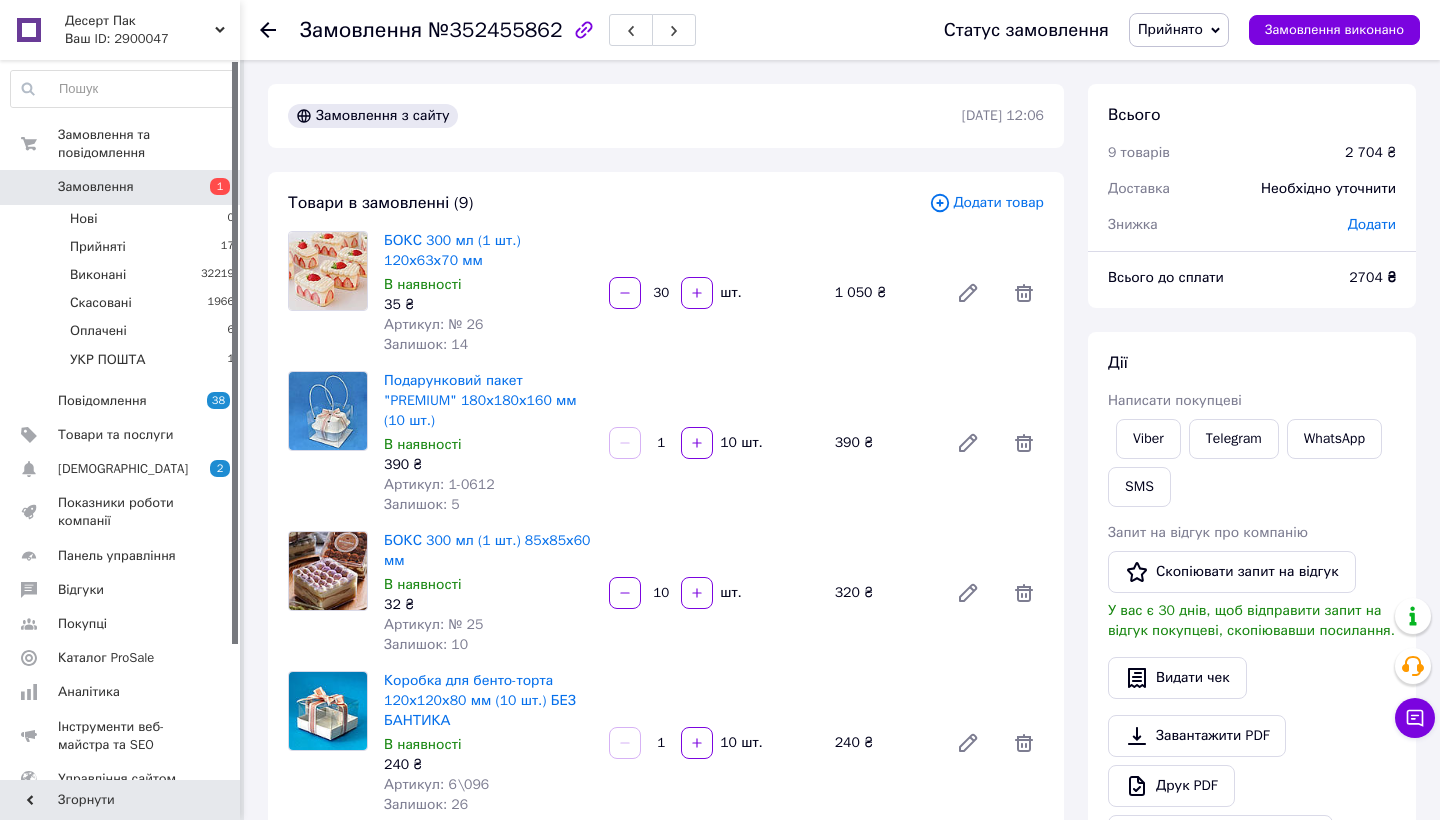 scroll, scrollTop: 0, scrollLeft: 0, axis: both 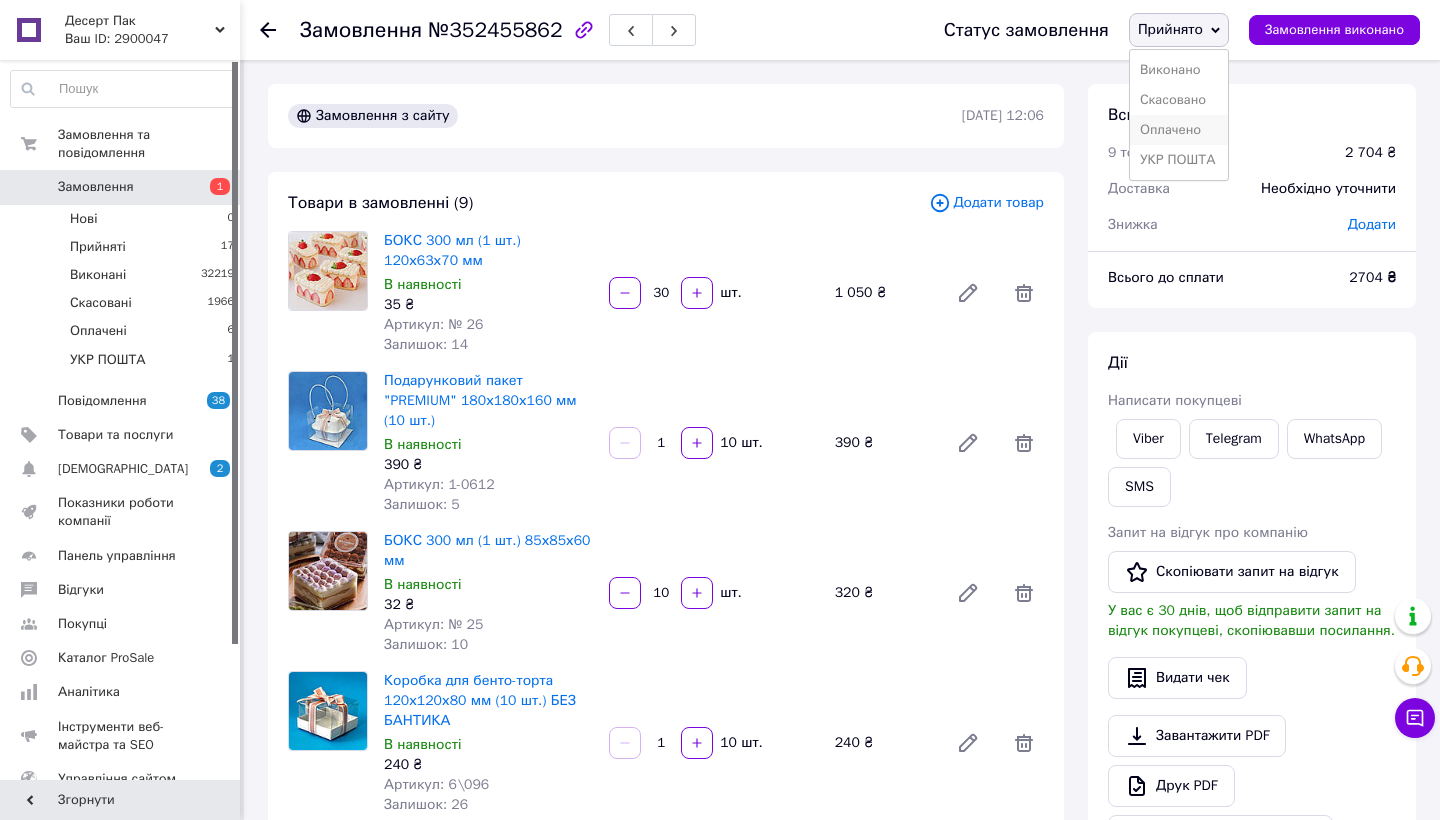 click on "Оплачено" at bounding box center (1179, 130) 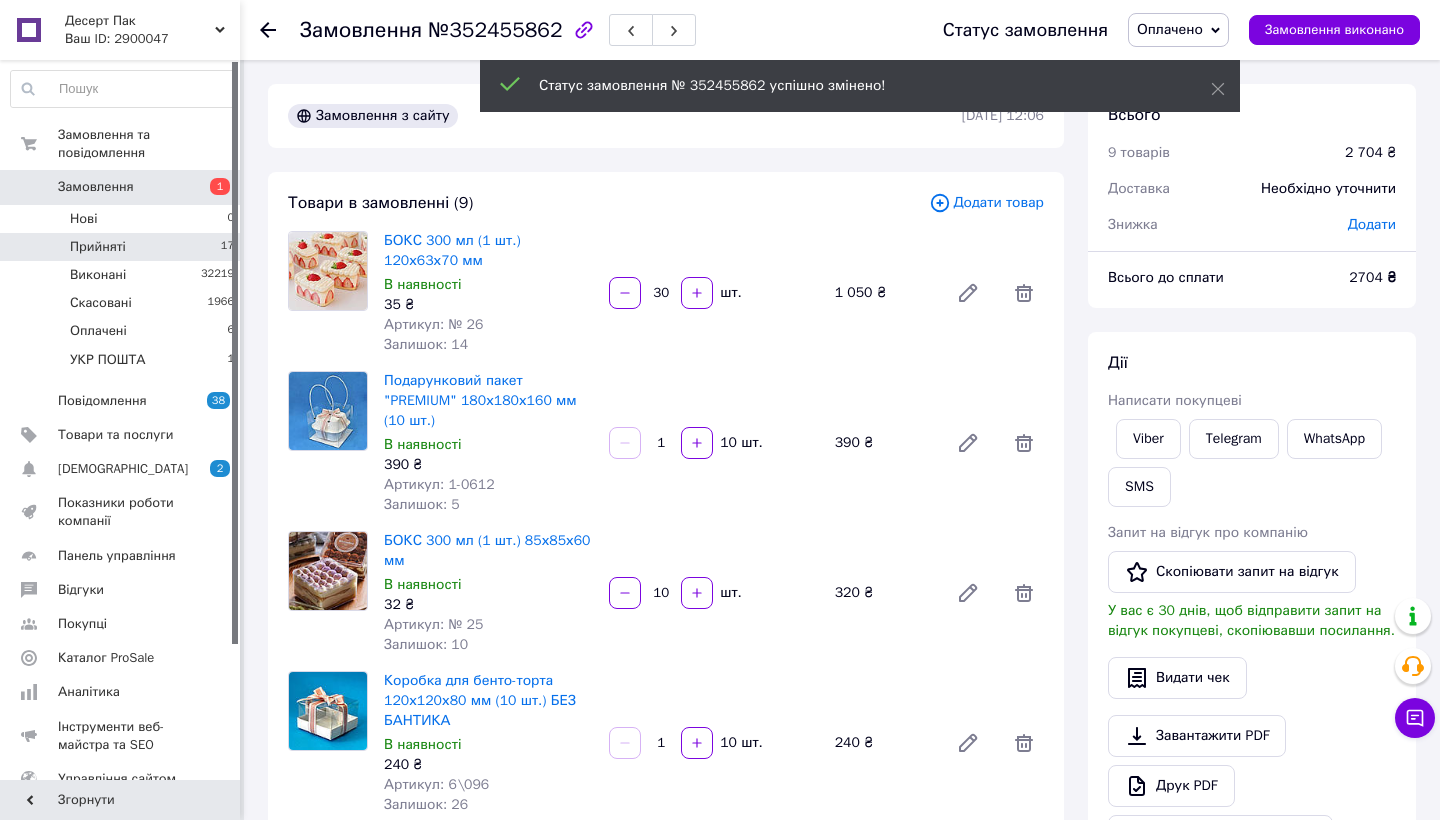 click on "Прийняті 17" at bounding box center (123, 247) 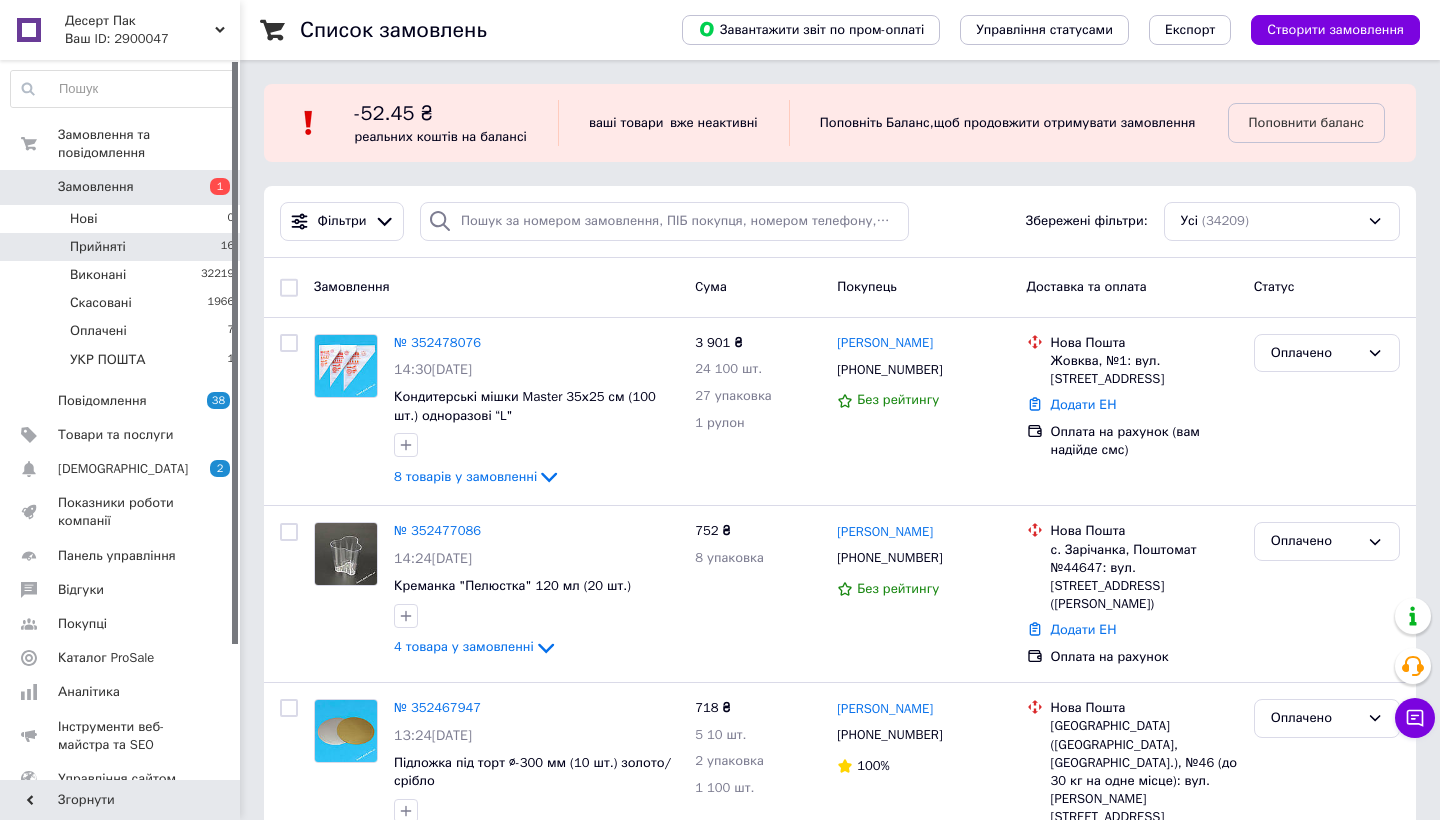 click on "Прийняті 16" at bounding box center (123, 247) 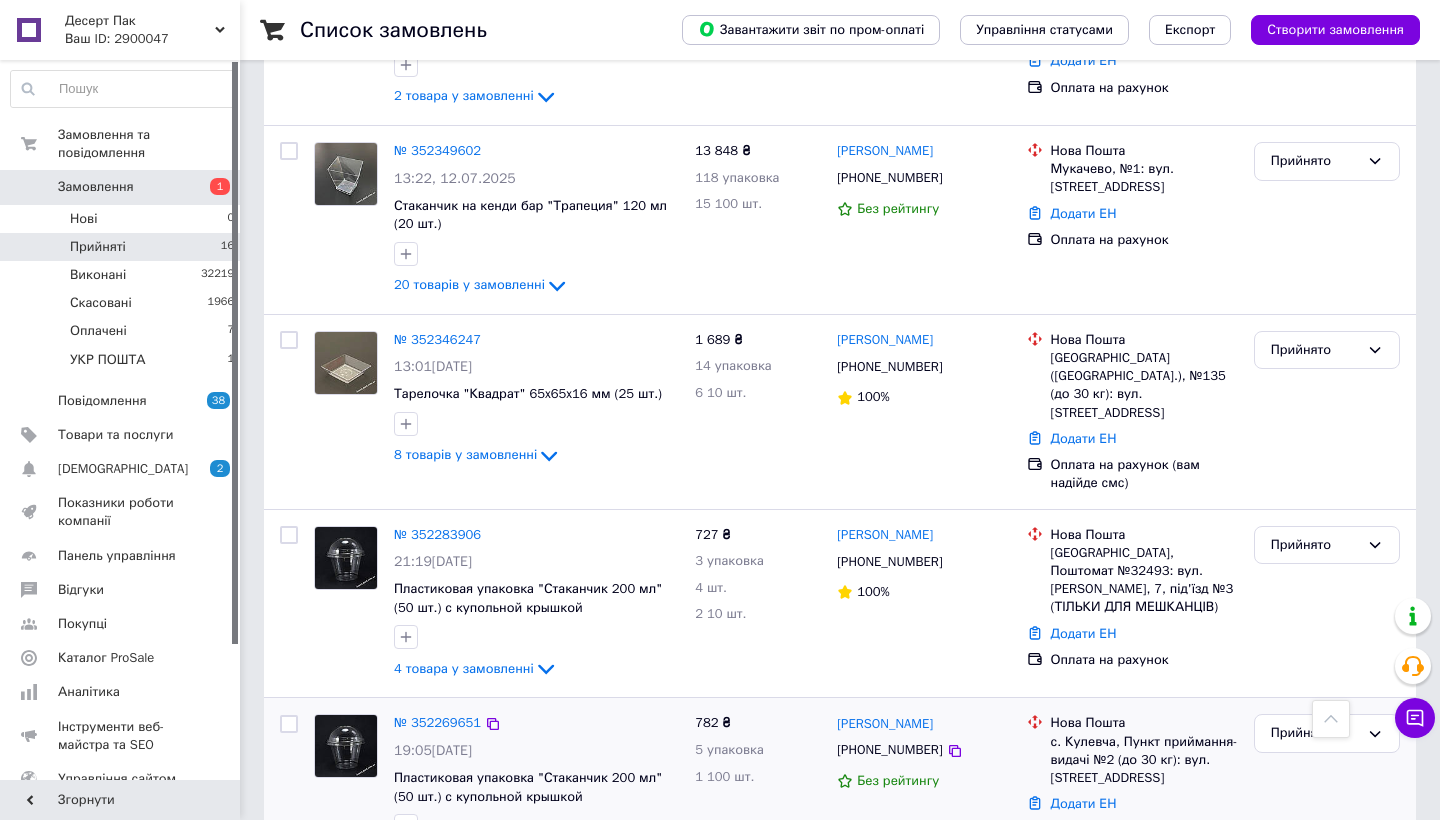 scroll, scrollTop: 2061, scrollLeft: 0, axis: vertical 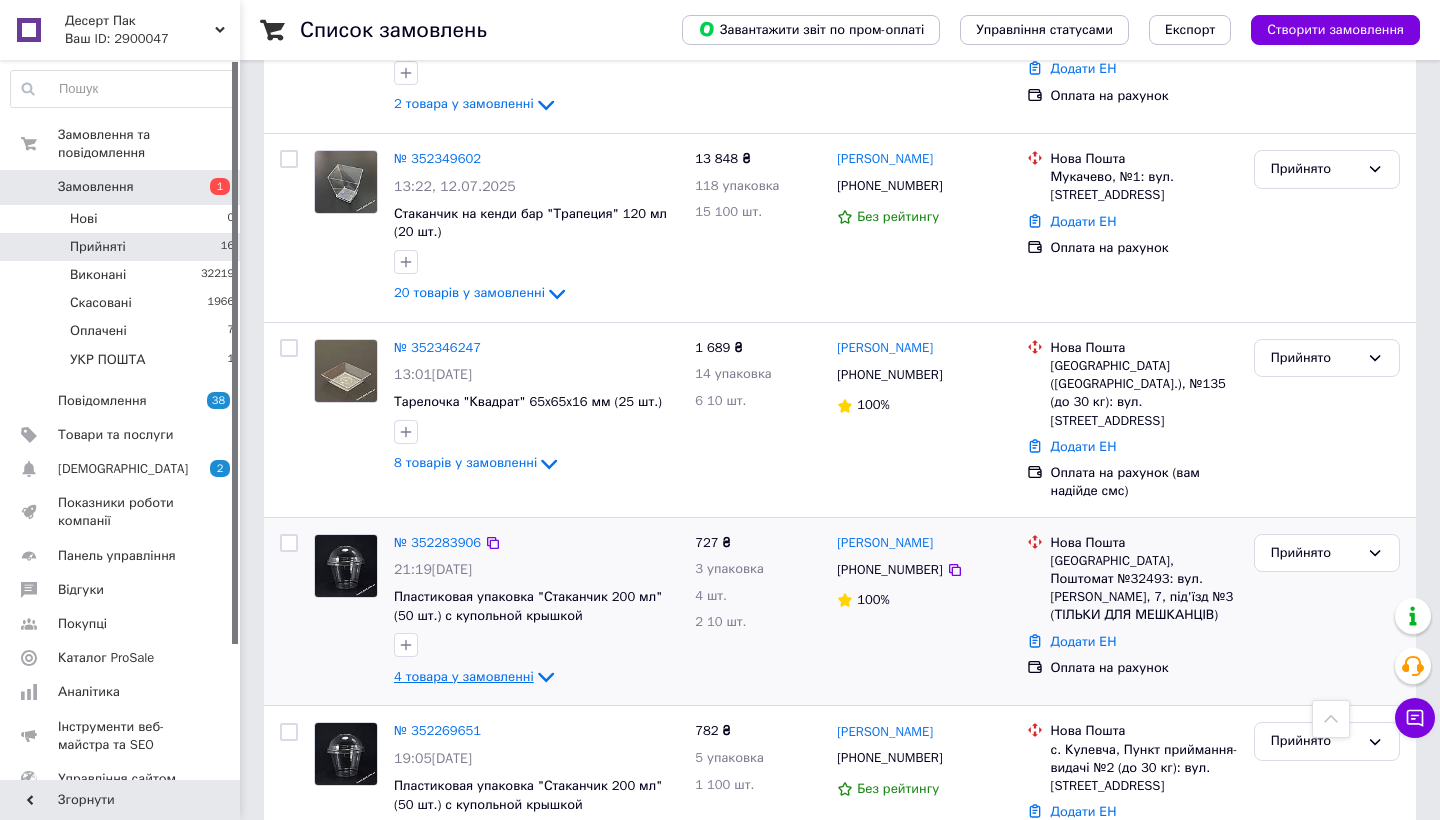 click on "4 товара у замовленні" at bounding box center (464, 676) 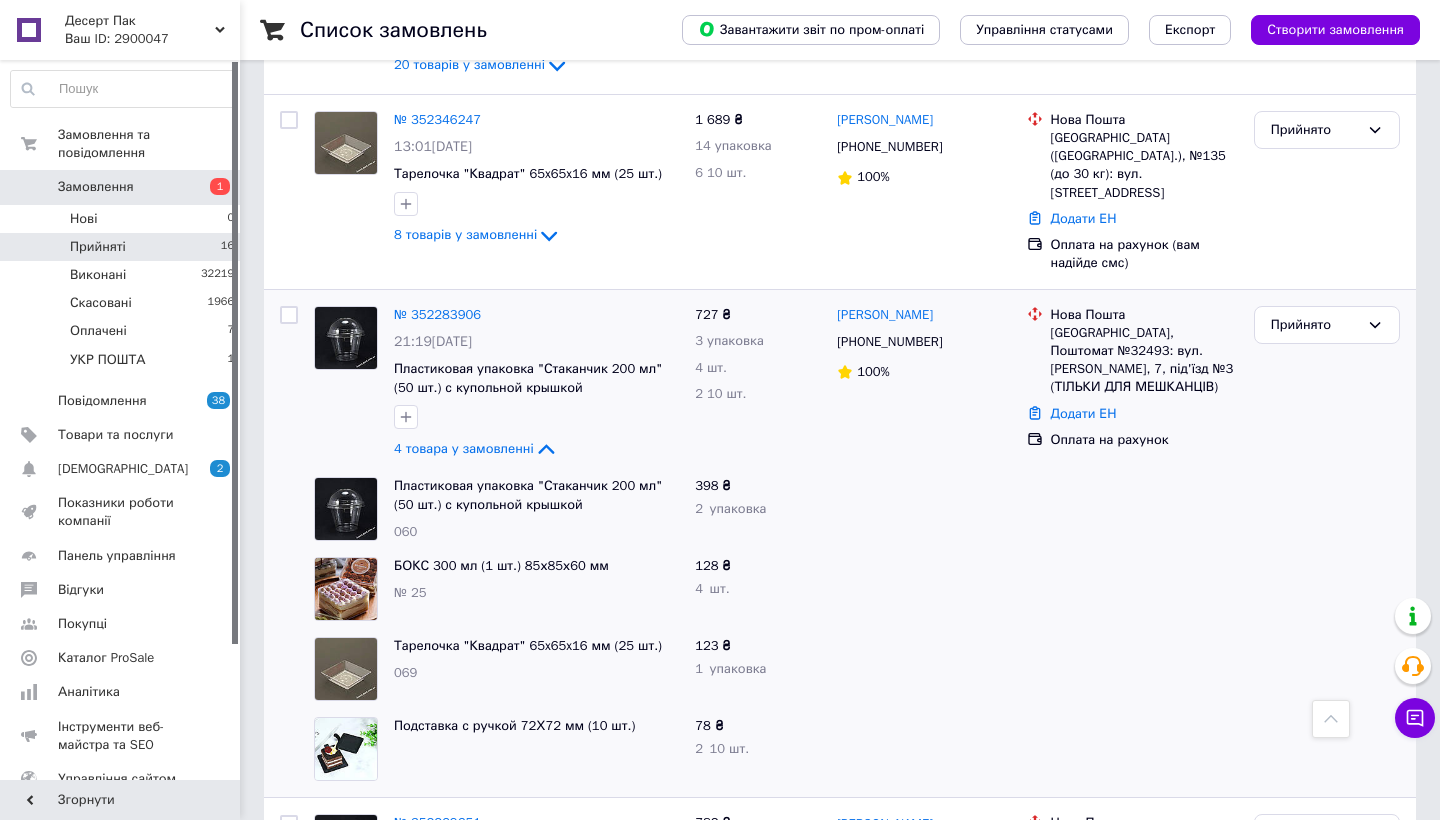 scroll, scrollTop: 2287, scrollLeft: 0, axis: vertical 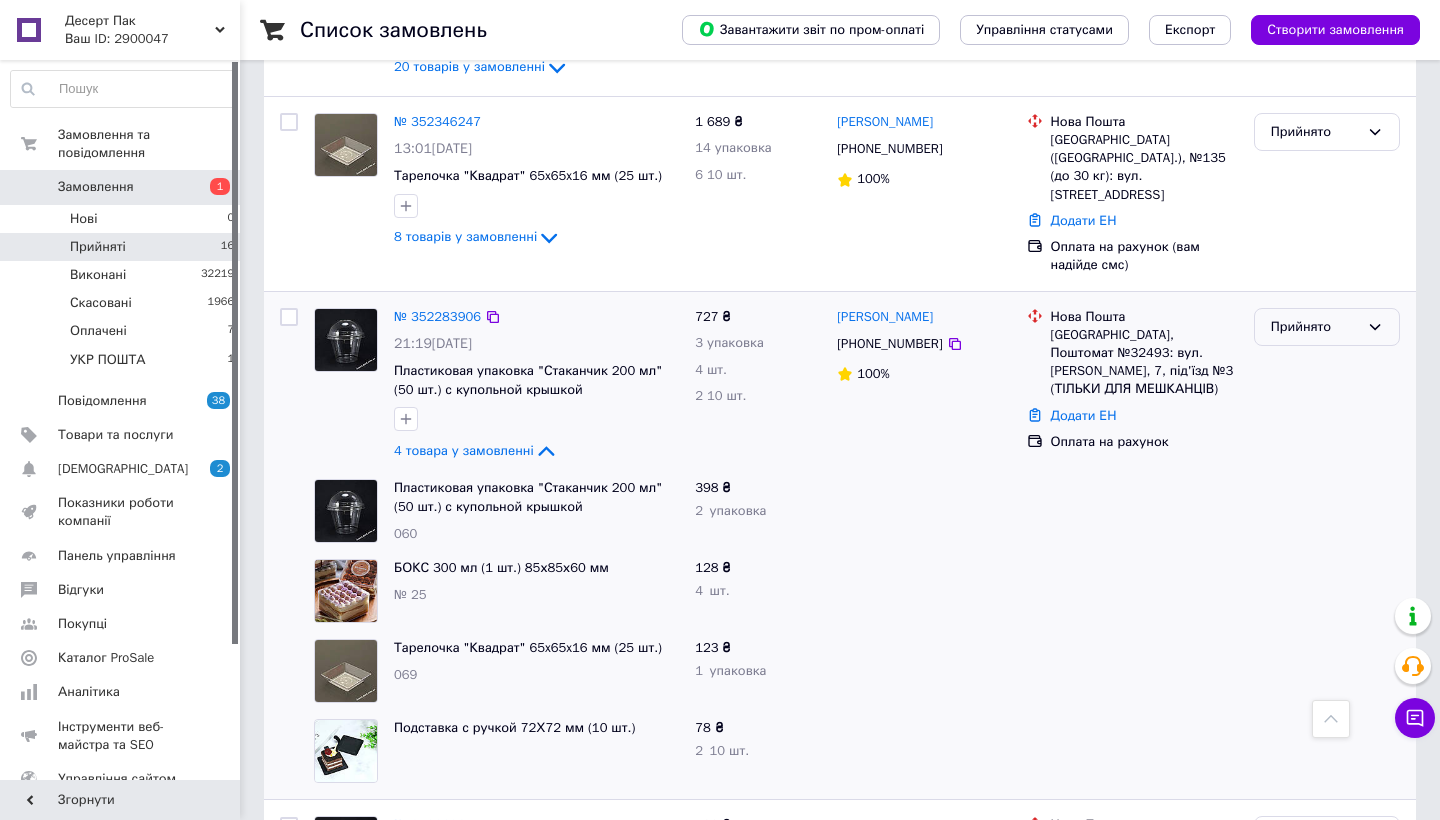 click on "Прийнято" at bounding box center [1315, 327] 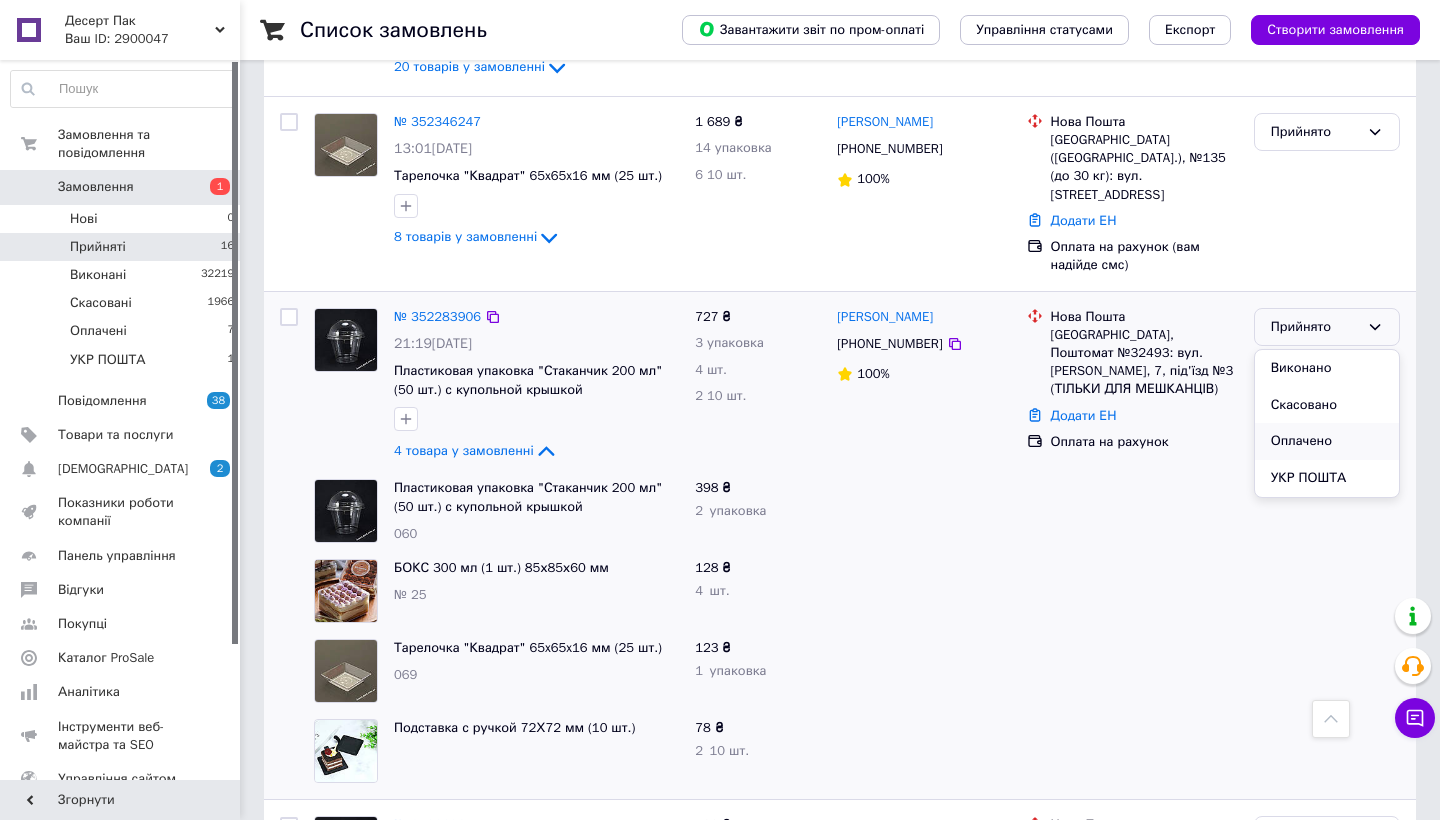 click on "Оплачено" at bounding box center [1327, 441] 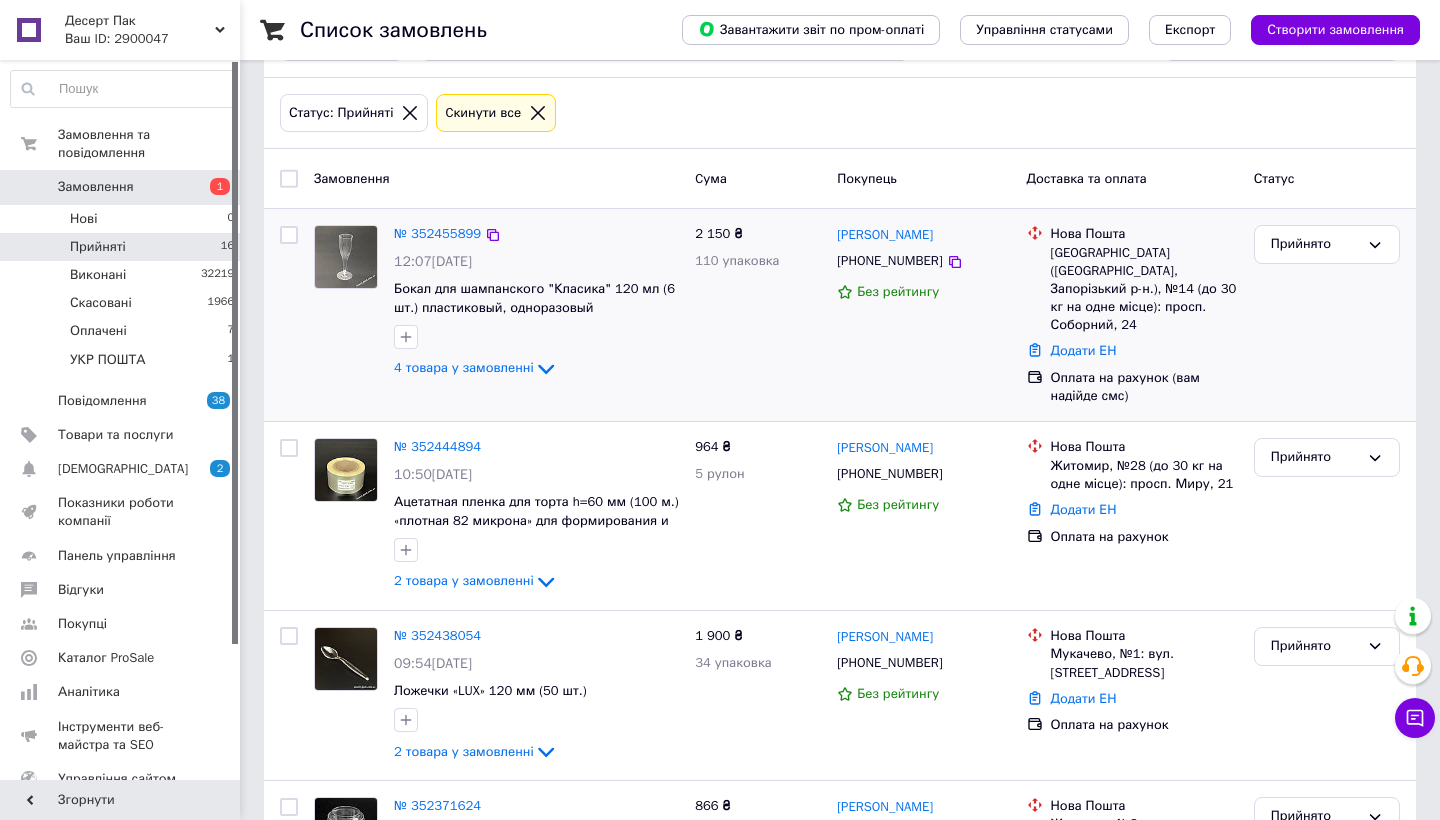 scroll, scrollTop: 179, scrollLeft: 0, axis: vertical 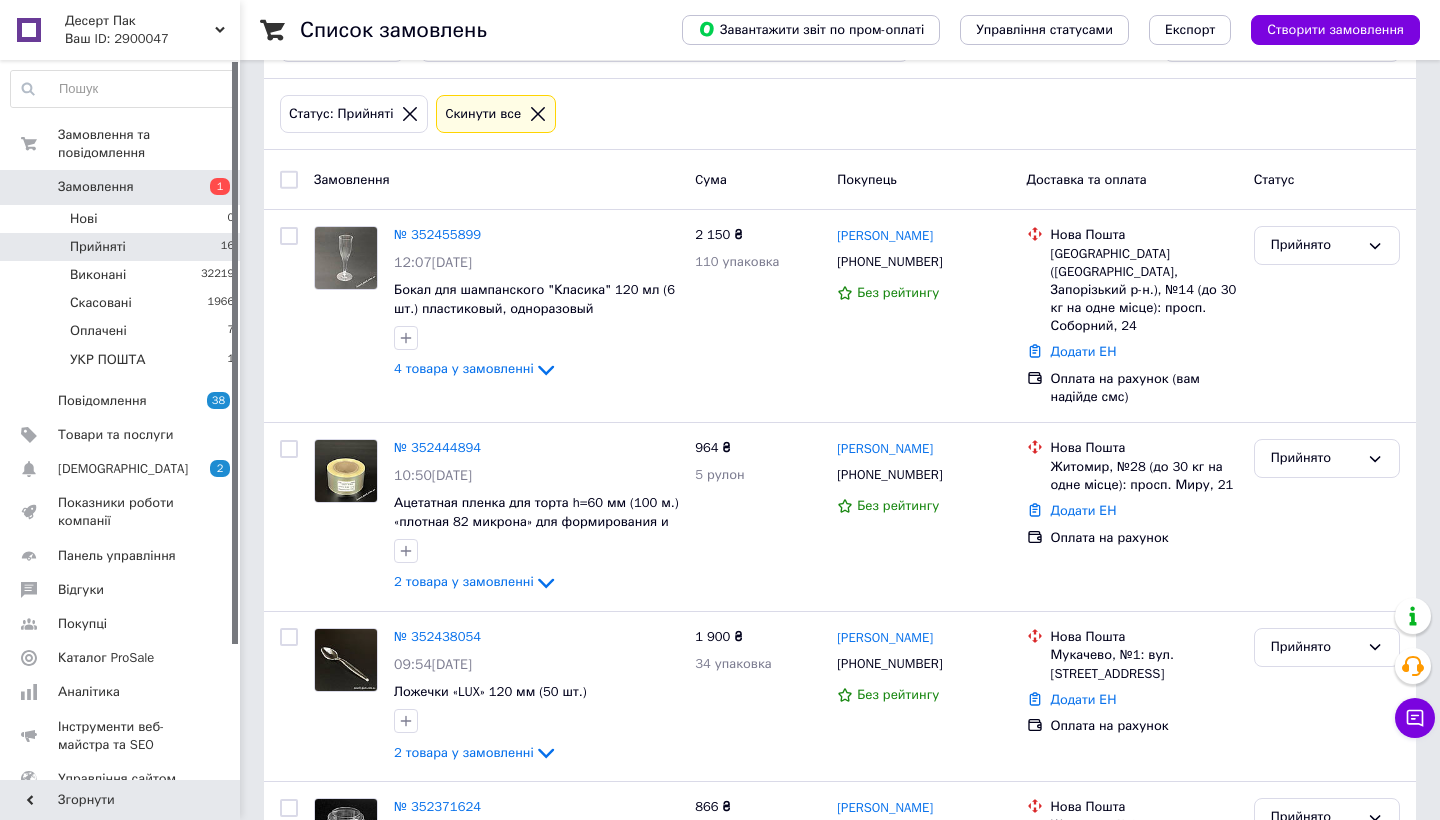 click on "Замовлення" at bounding box center [96, 187] 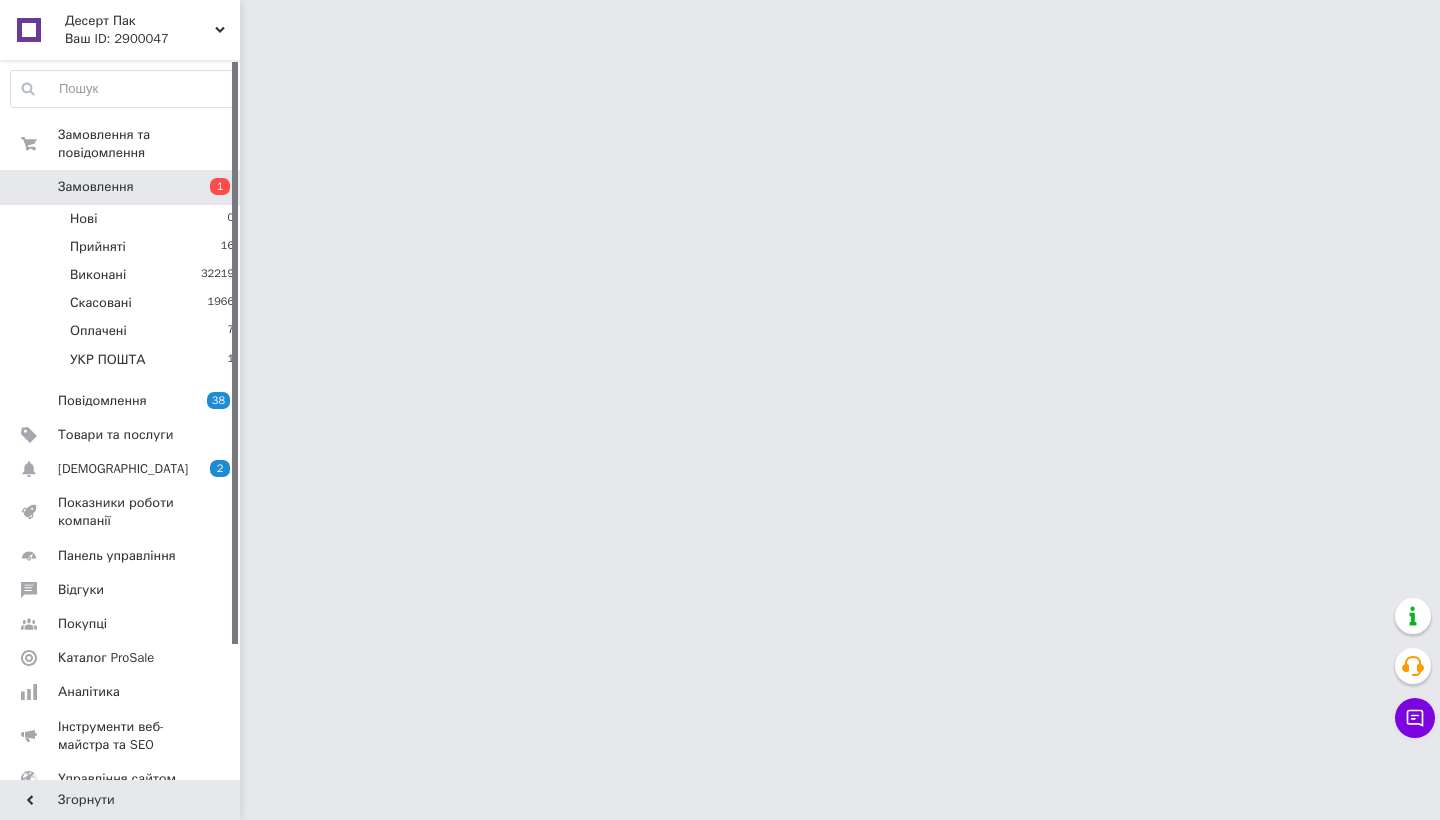 scroll, scrollTop: 0, scrollLeft: 0, axis: both 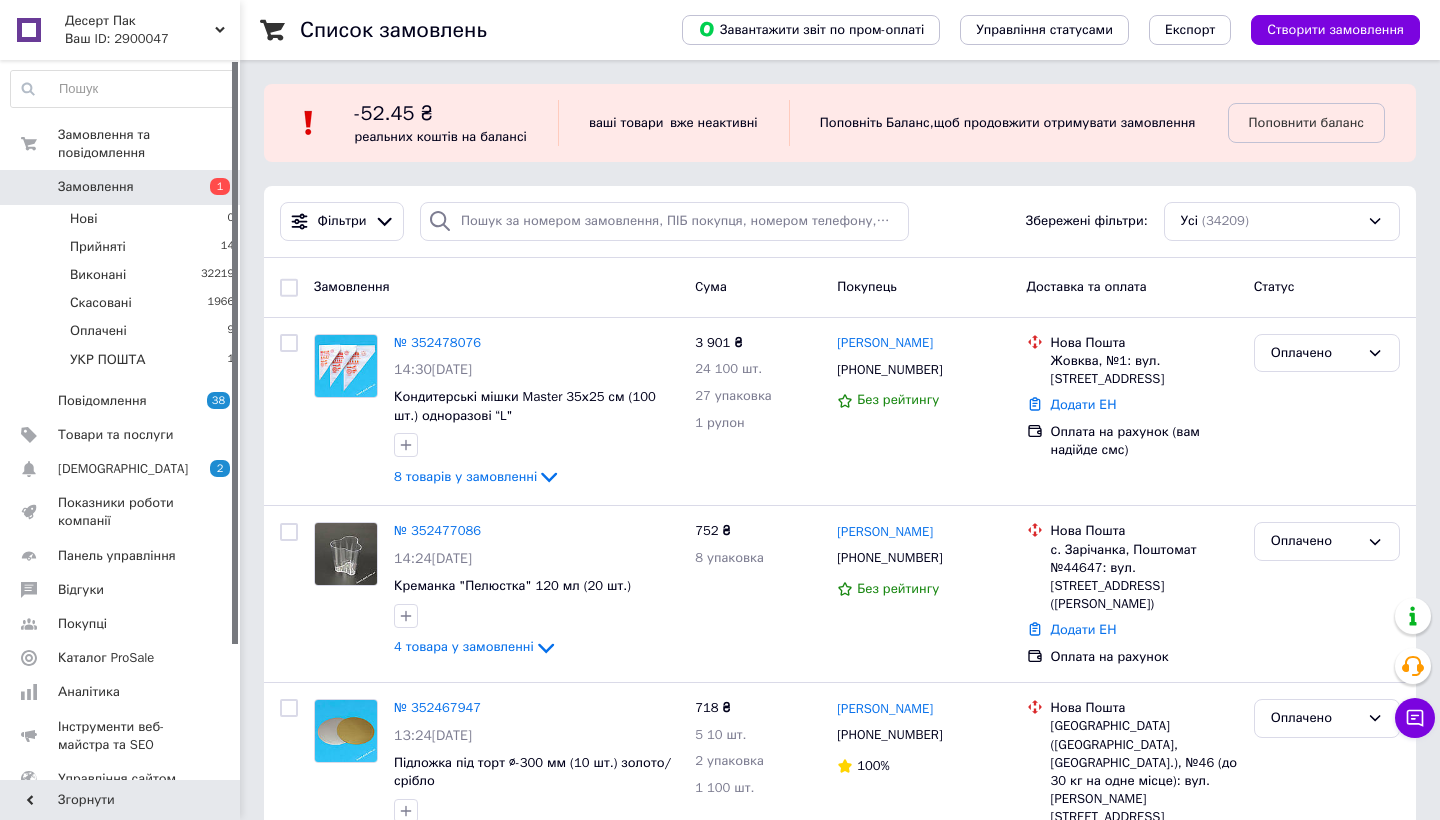 click at bounding box center (29, 187) 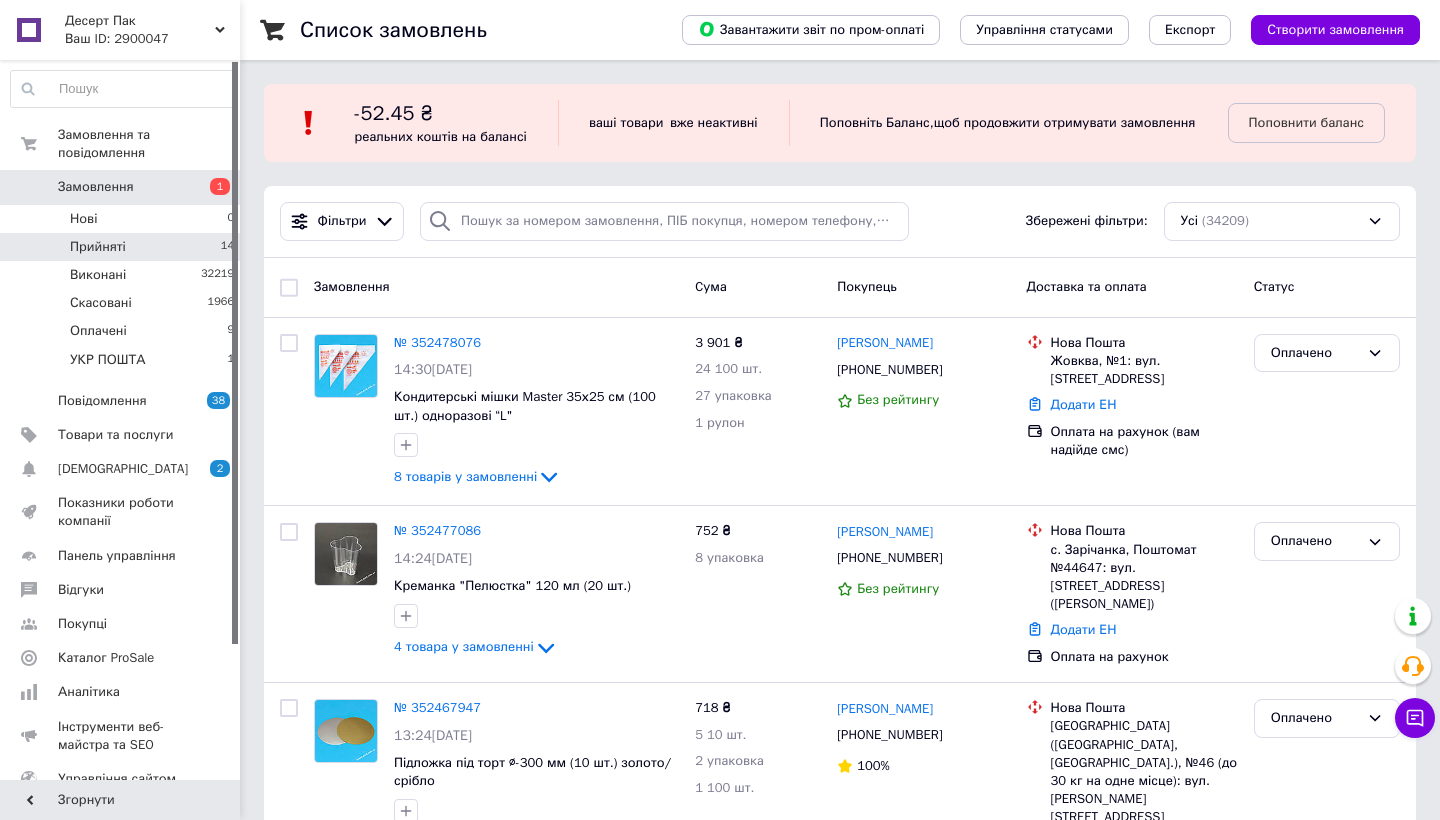 click on "Прийняті 14" at bounding box center [123, 247] 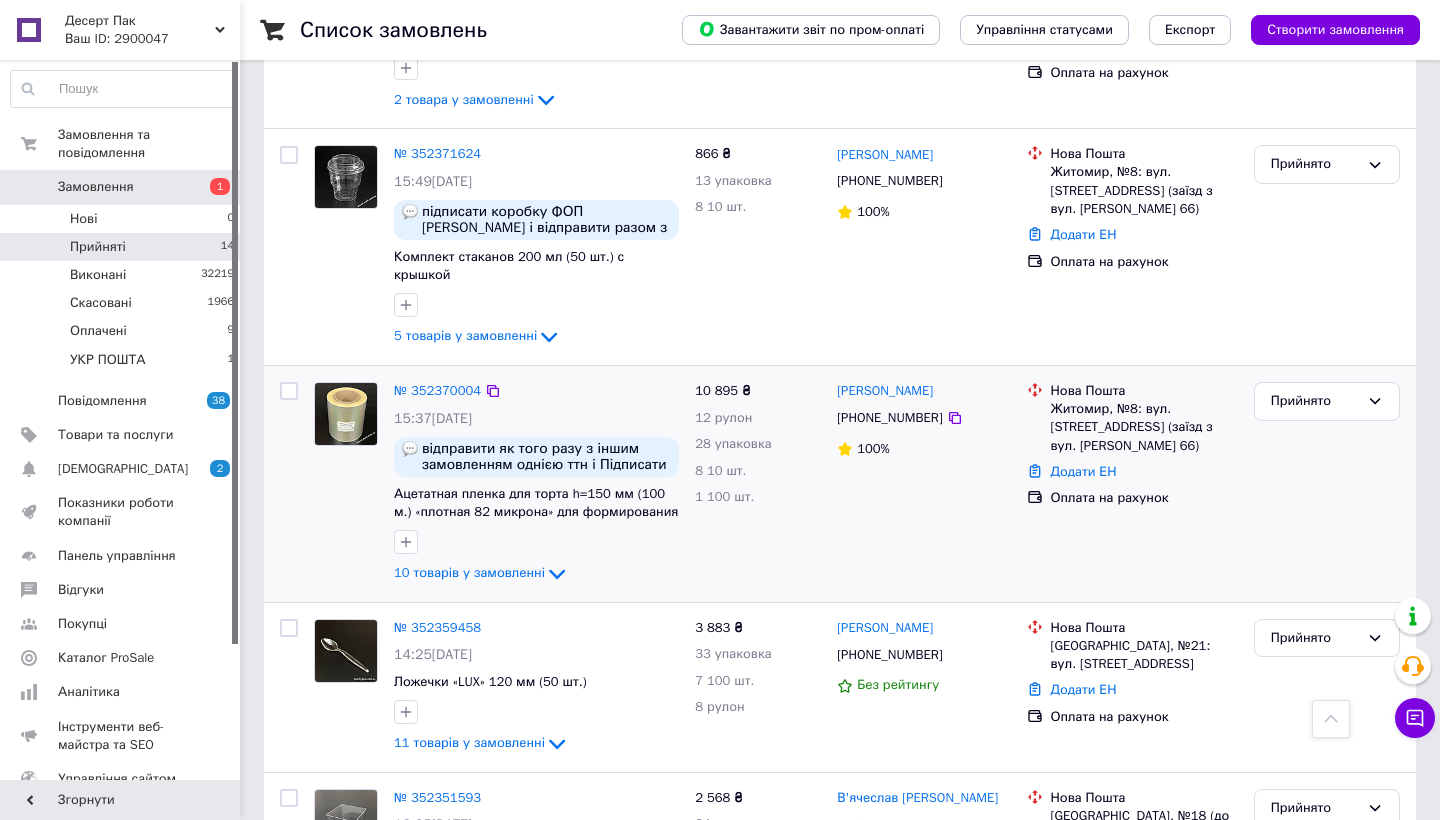 scroll, scrollTop: 812, scrollLeft: 0, axis: vertical 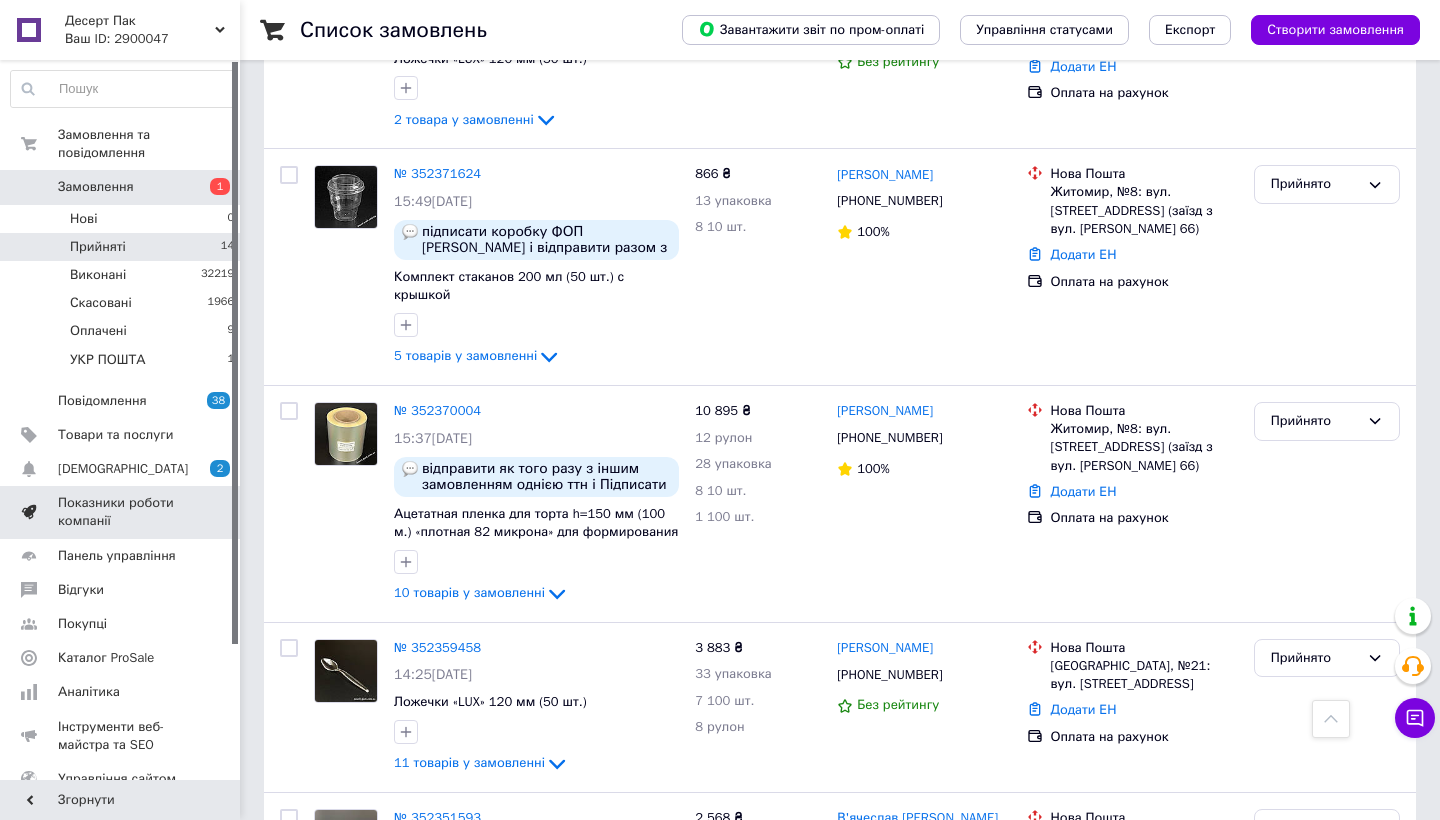 click on "Показники роботи компанії" at bounding box center (121, 512) 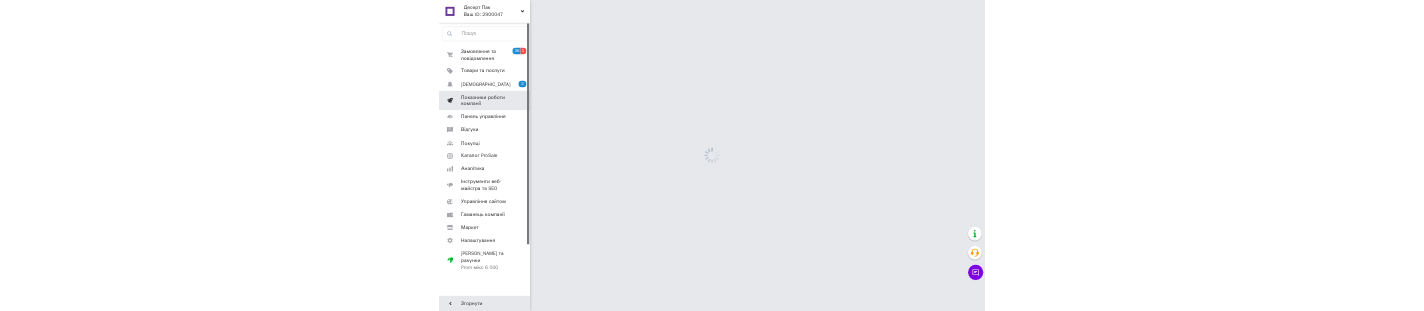 scroll, scrollTop: 0, scrollLeft: 0, axis: both 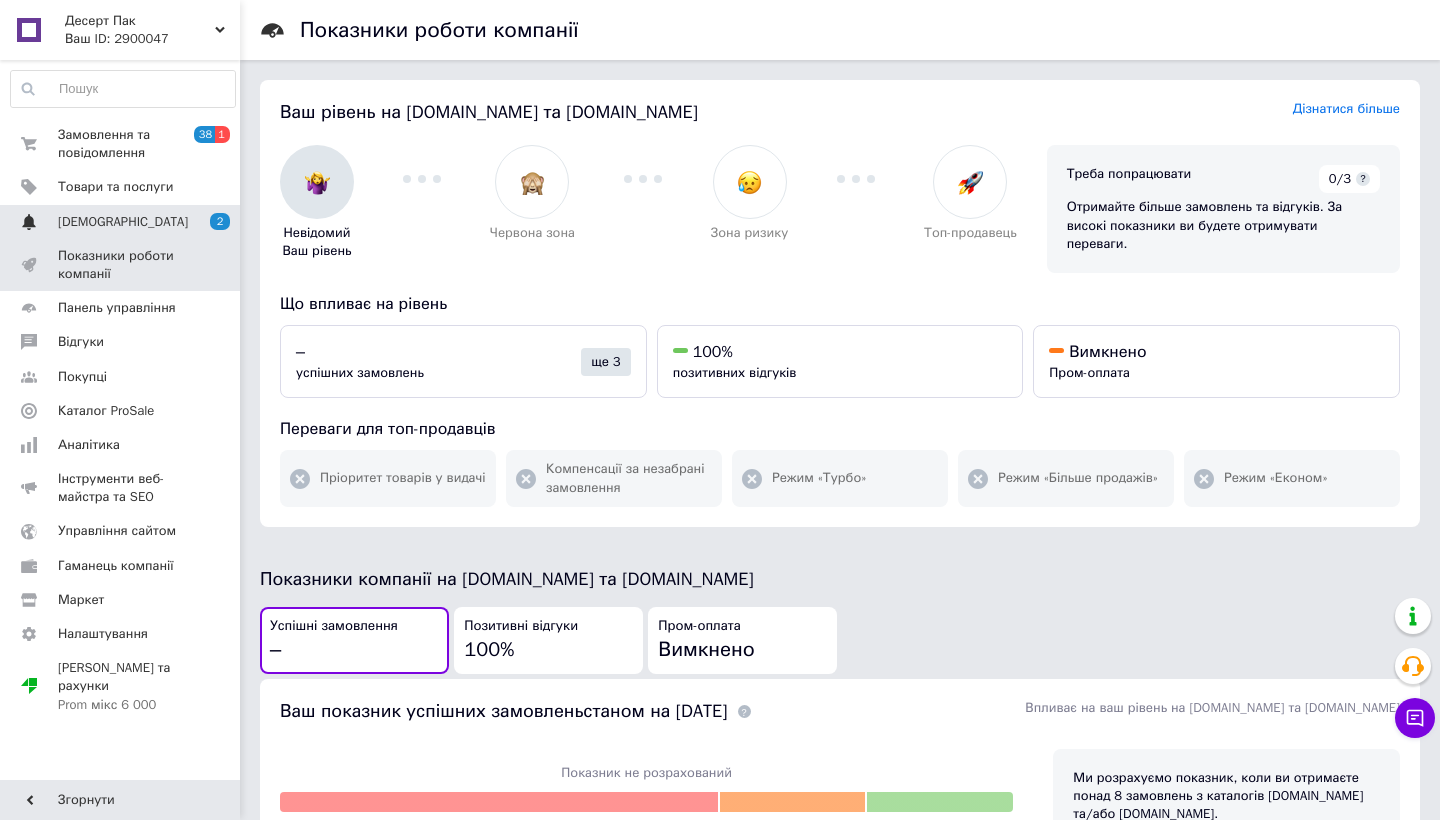 click on "[DEMOGRAPHIC_DATA]" at bounding box center (123, 222) 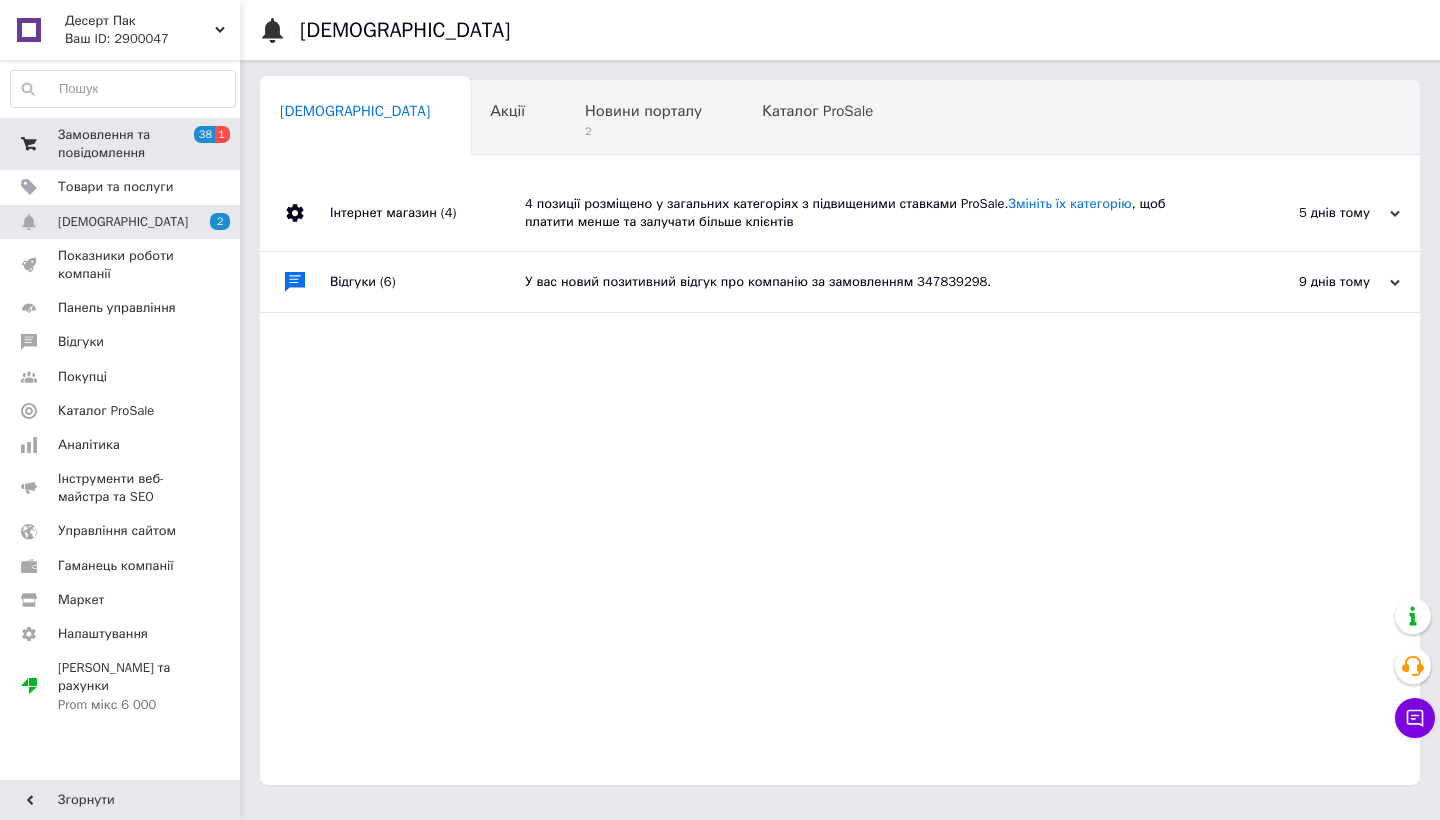 click on "Замовлення та повідомлення" at bounding box center (121, 144) 